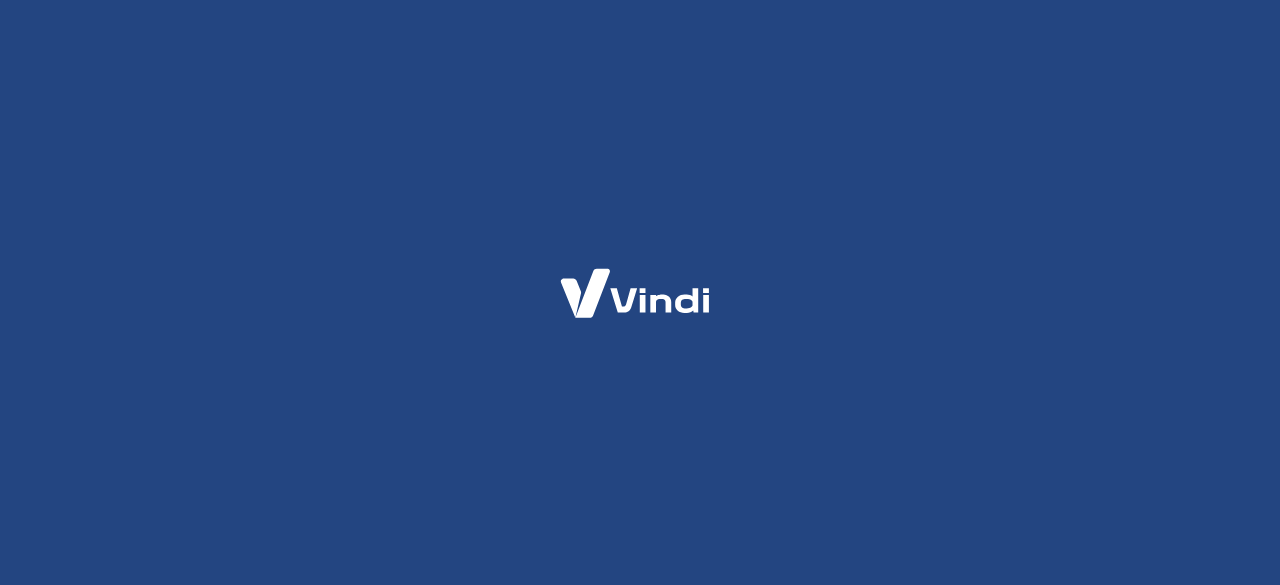 scroll, scrollTop: 0, scrollLeft: 0, axis: both 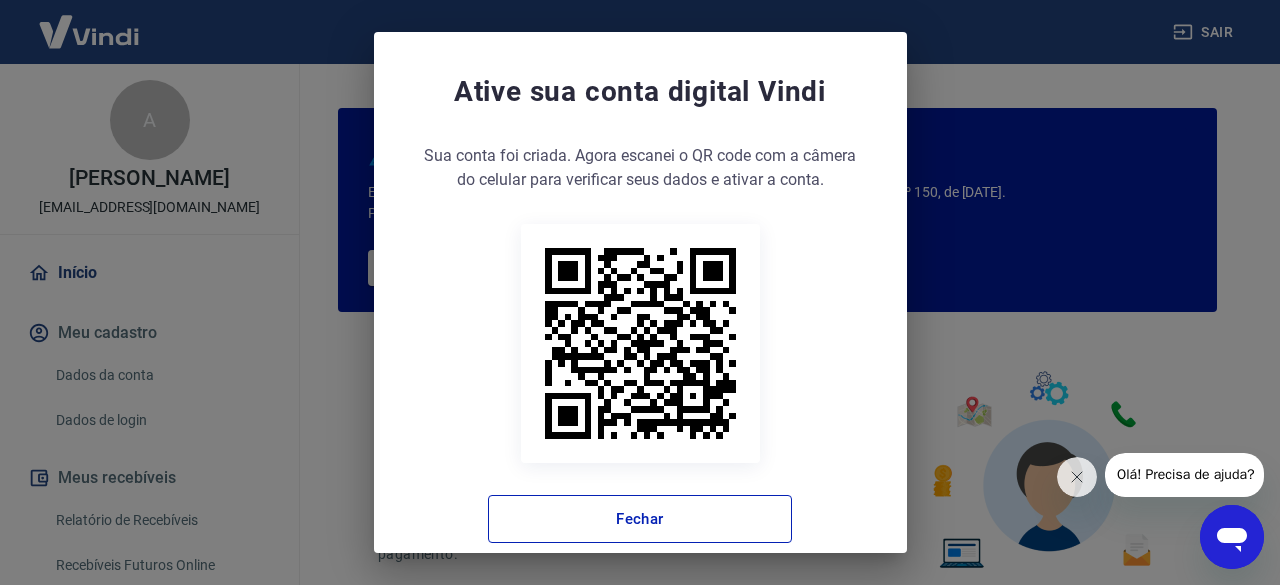 drag, startPoint x: 673, startPoint y: 516, endPoint x: 710, endPoint y: 492, distance: 44.102154 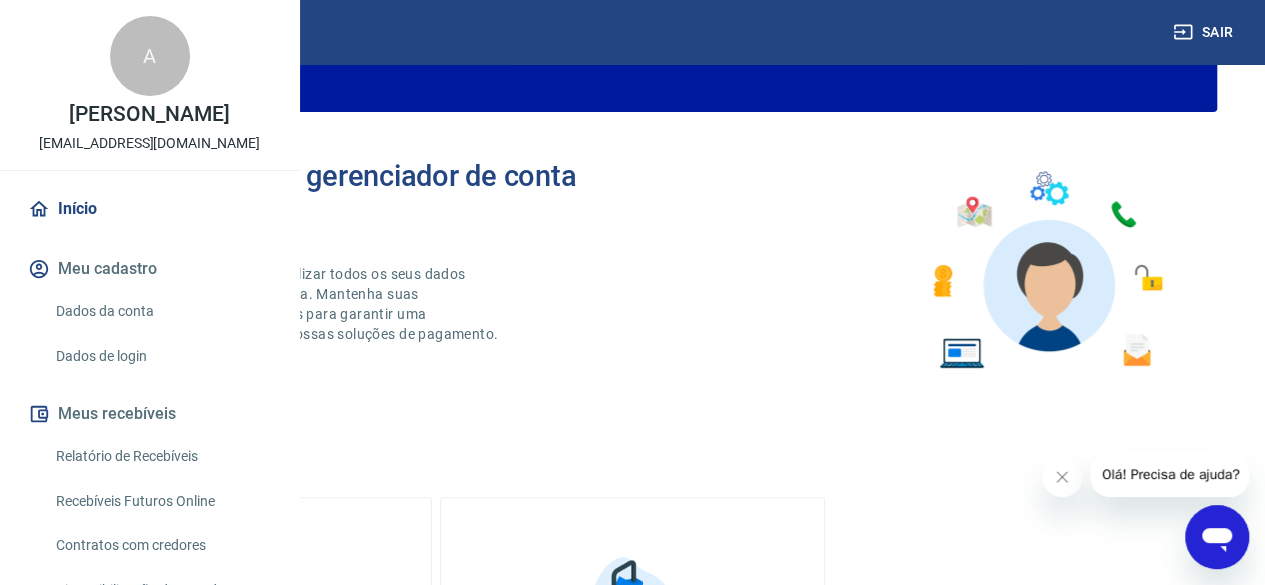 scroll, scrollTop: 0, scrollLeft: 0, axis: both 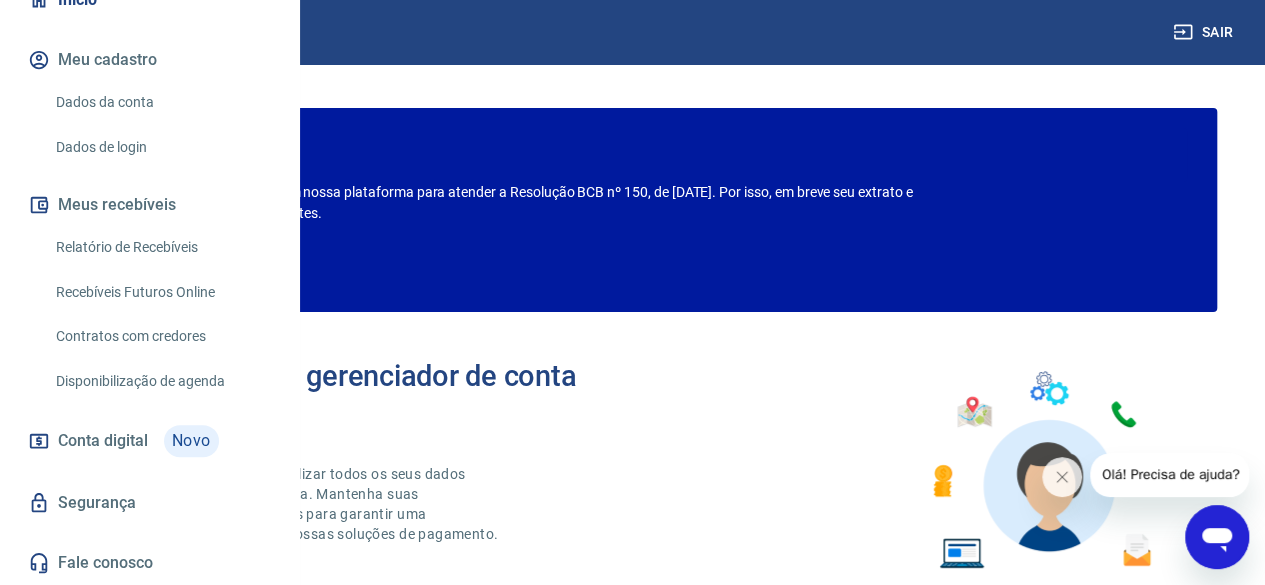 click on "Relatório de Recebíveis" at bounding box center [161, 247] 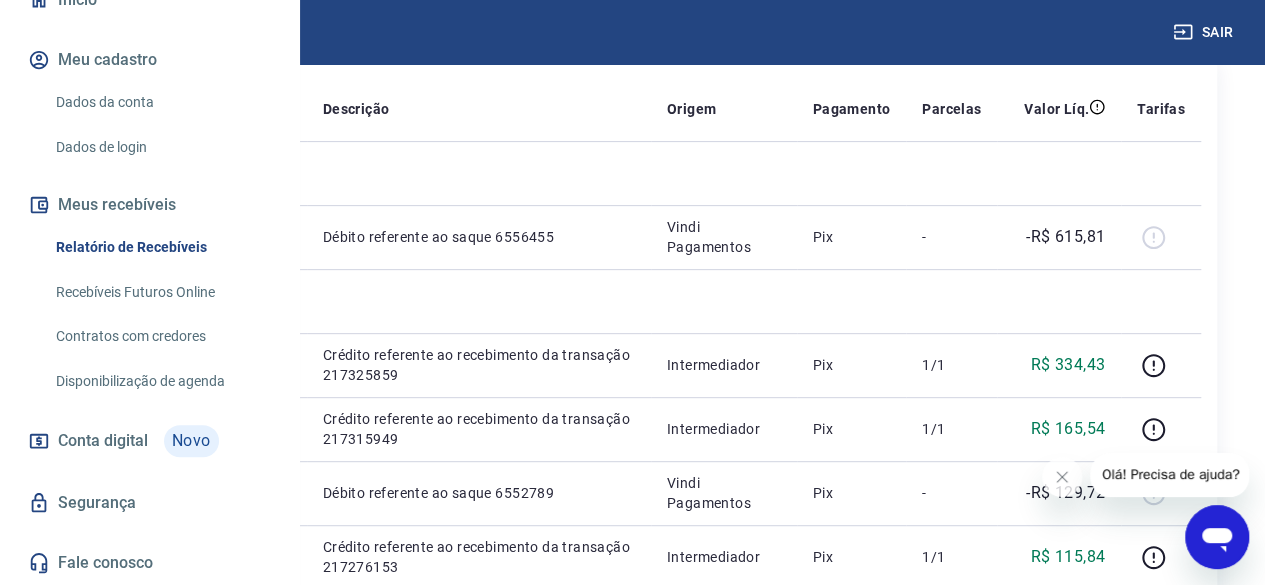 scroll, scrollTop: 300, scrollLeft: 0, axis: vertical 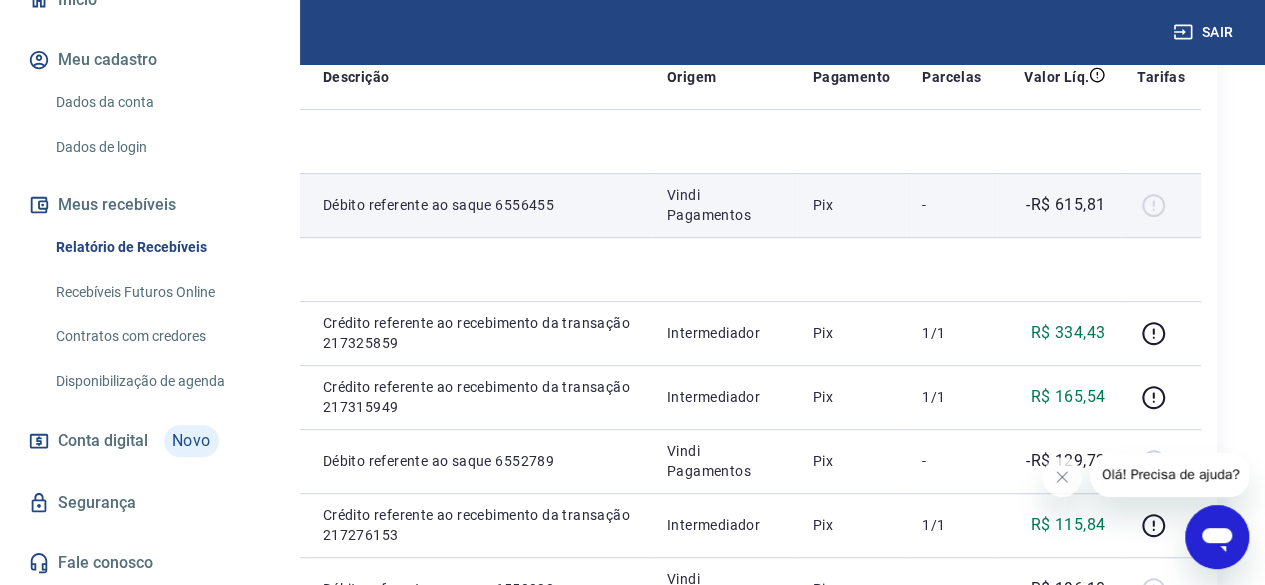 click on "Vindi Pagamentos" at bounding box center [724, 205] 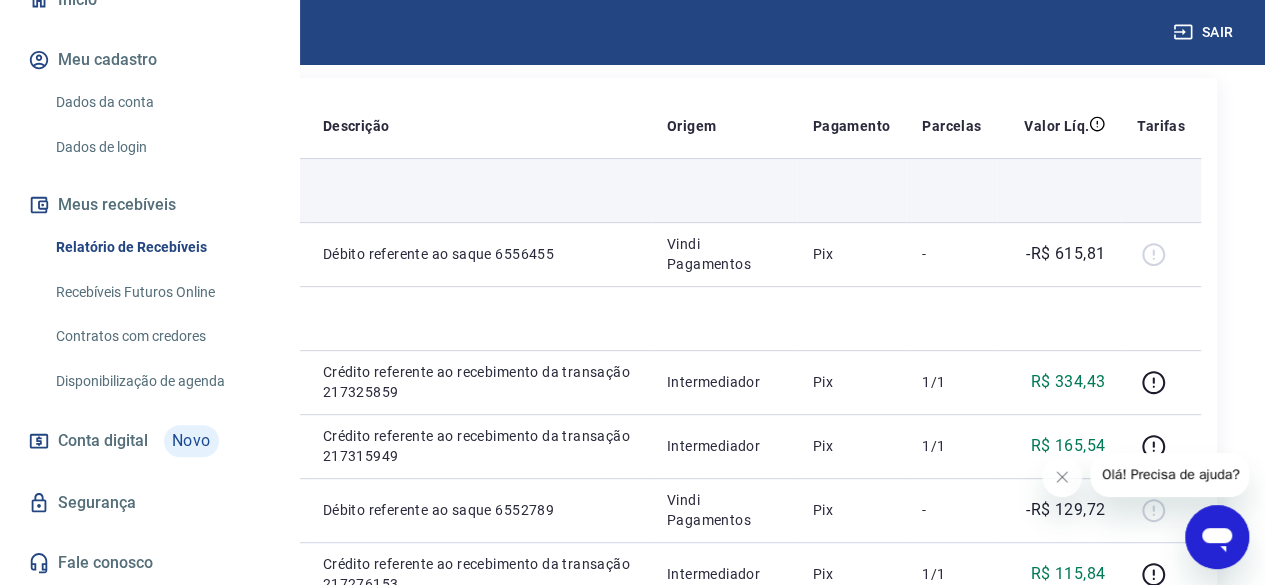 scroll, scrollTop: 200, scrollLeft: 0, axis: vertical 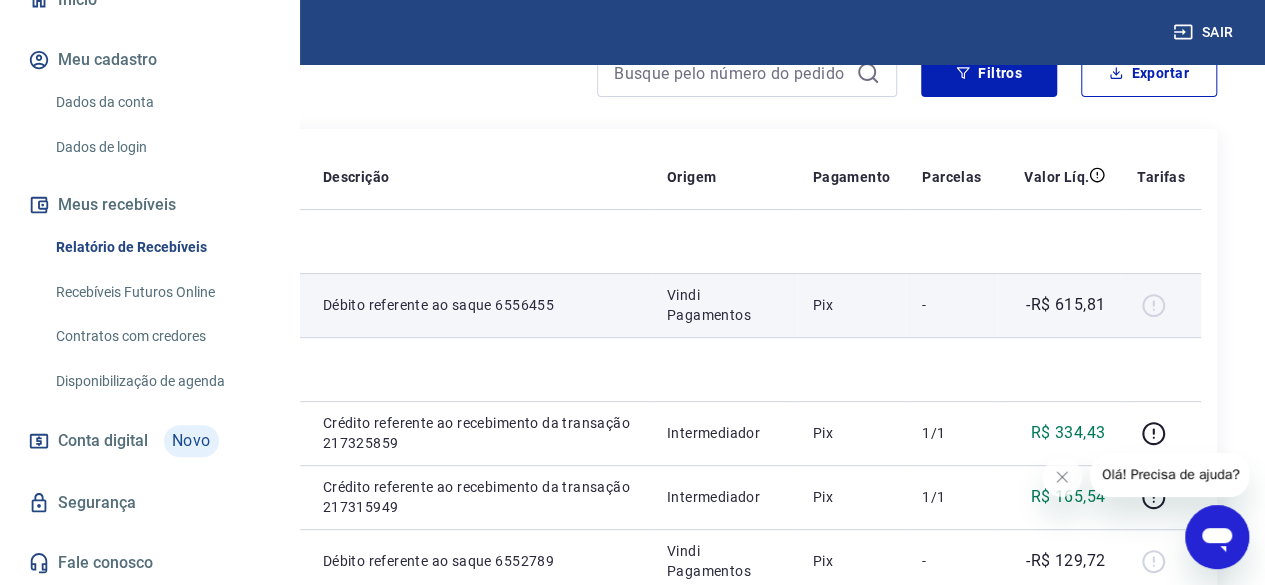 click at bounding box center [1161, 305] 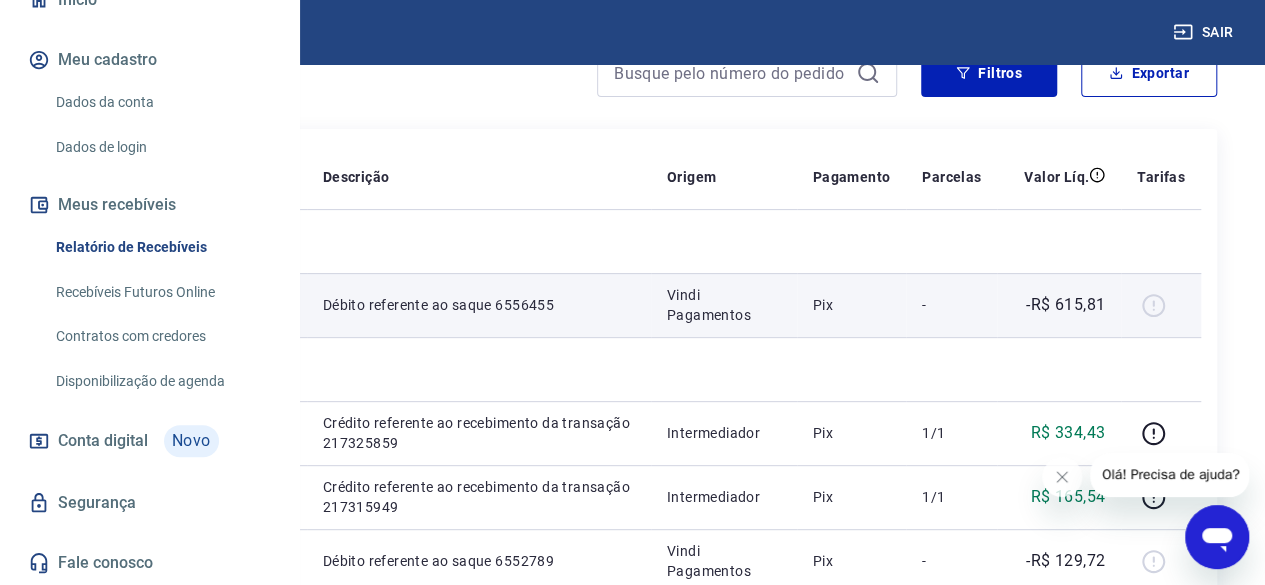 click on "6556455" at bounding box center [118, 305] 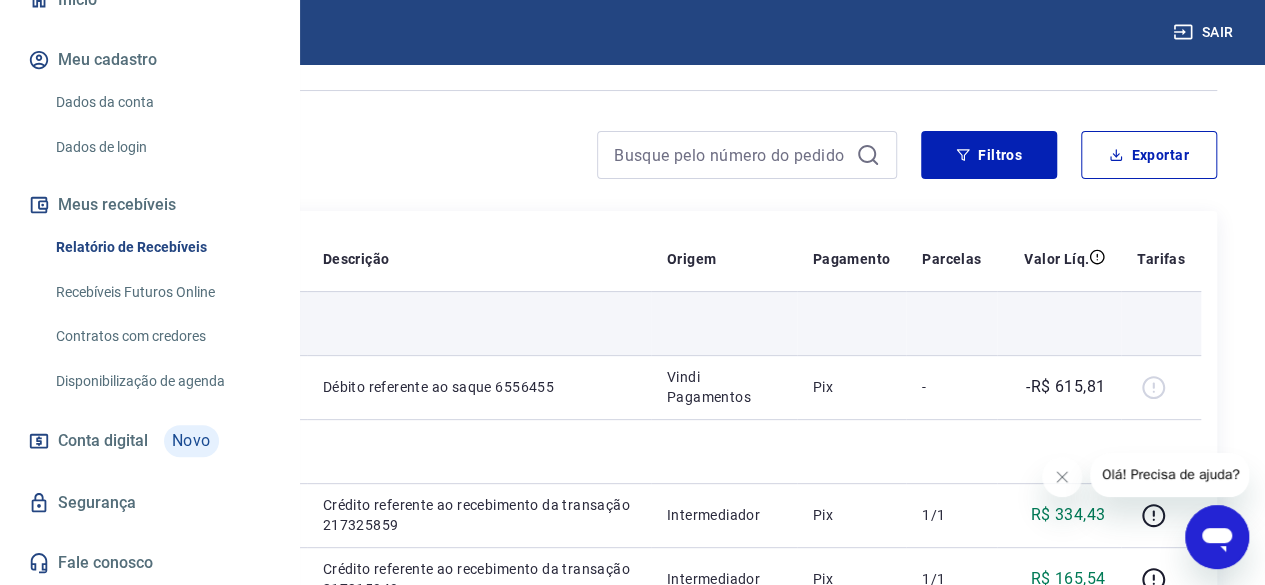scroll, scrollTop: 100, scrollLeft: 0, axis: vertical 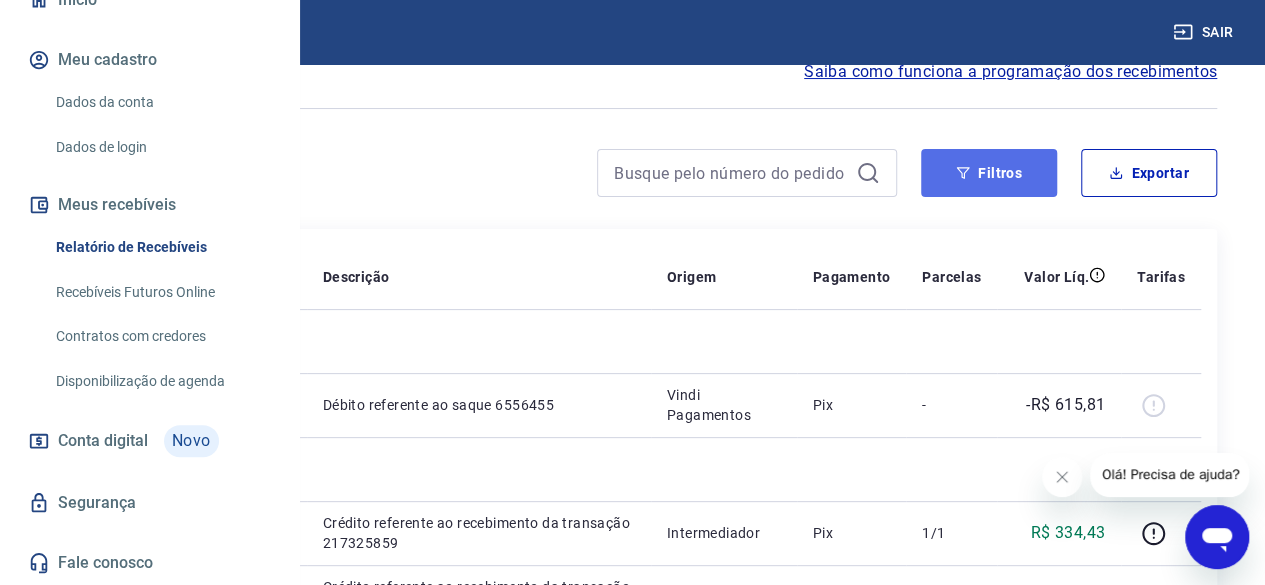 click on "Filtros" at bounding box center (989, 173) 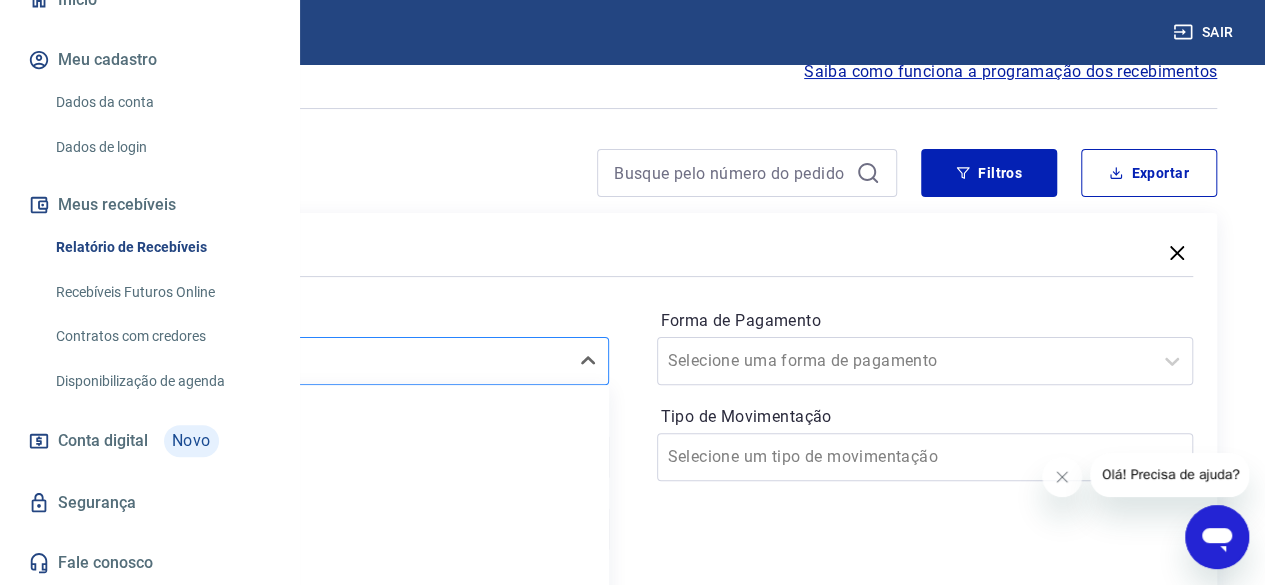 scroll, scrollTop: 200, scrollLeft: 0, axis: vertical 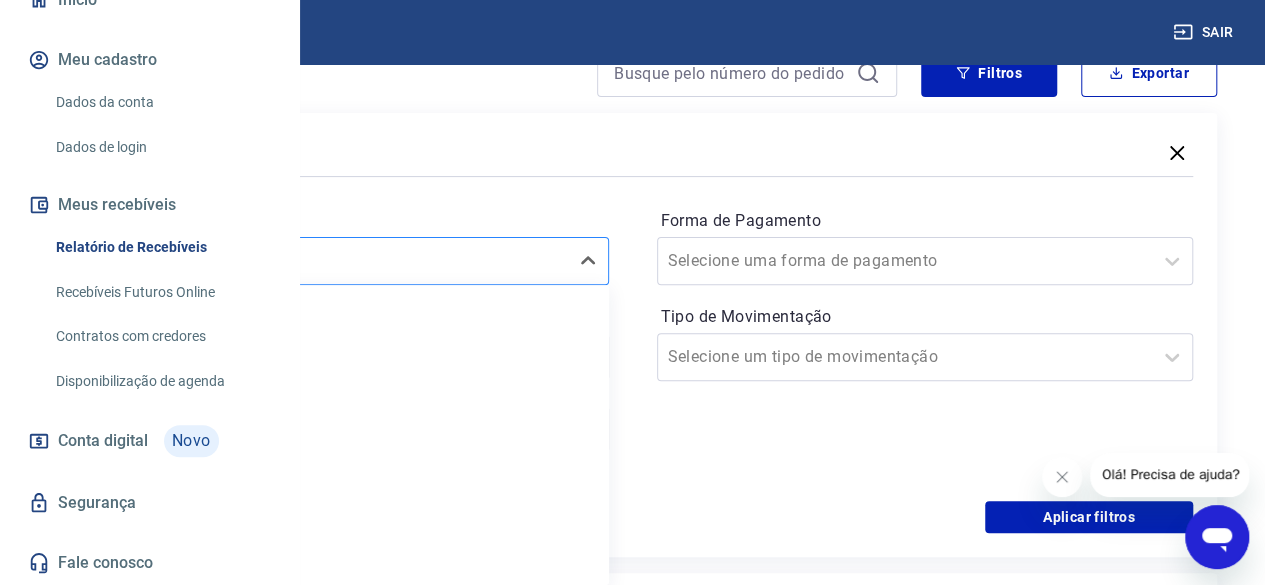 click on "option Hoje focused, 2 of 7. 7 results available. Use Up and Down to choose options, press Enter to select the currently focused option, press Escape to exit the menu, press Tab to select the option and exit the menu. Selecione um período Limpar Filtro Hoje Última semana Últimos 15 dias Últimos 30 dias Últimos 90 dias Últimos 6 meses" at bounding box center [340, 261] 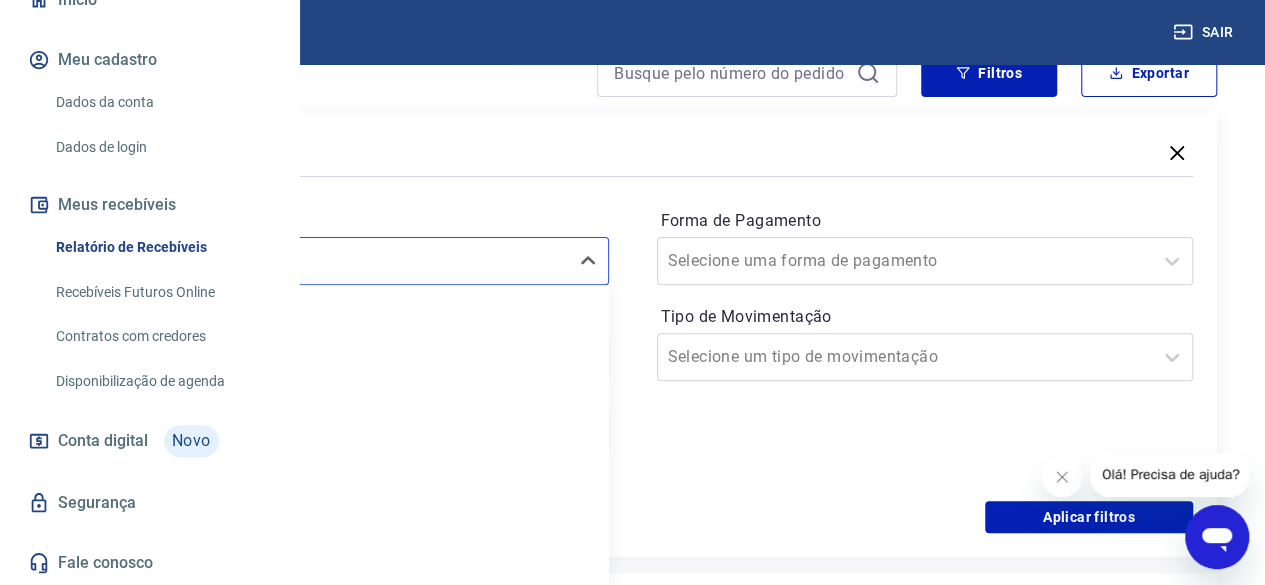 scroll, scrollTop: 44, scrollLeft: 0, axis: vertical 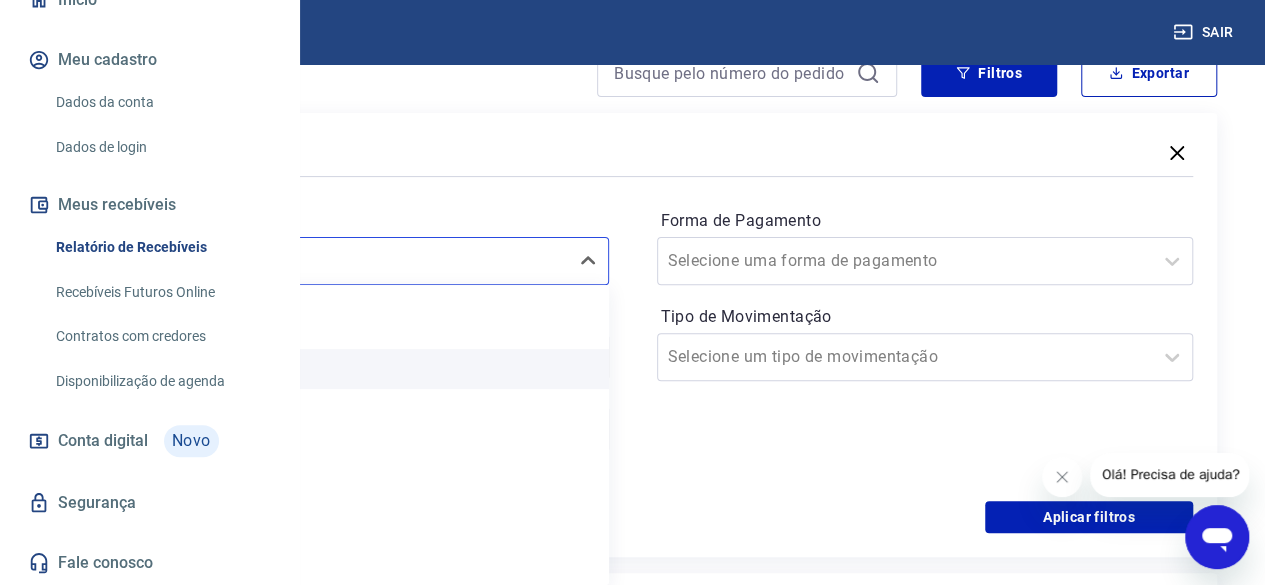 click on "Última semana" at bounding box center (340, 369) 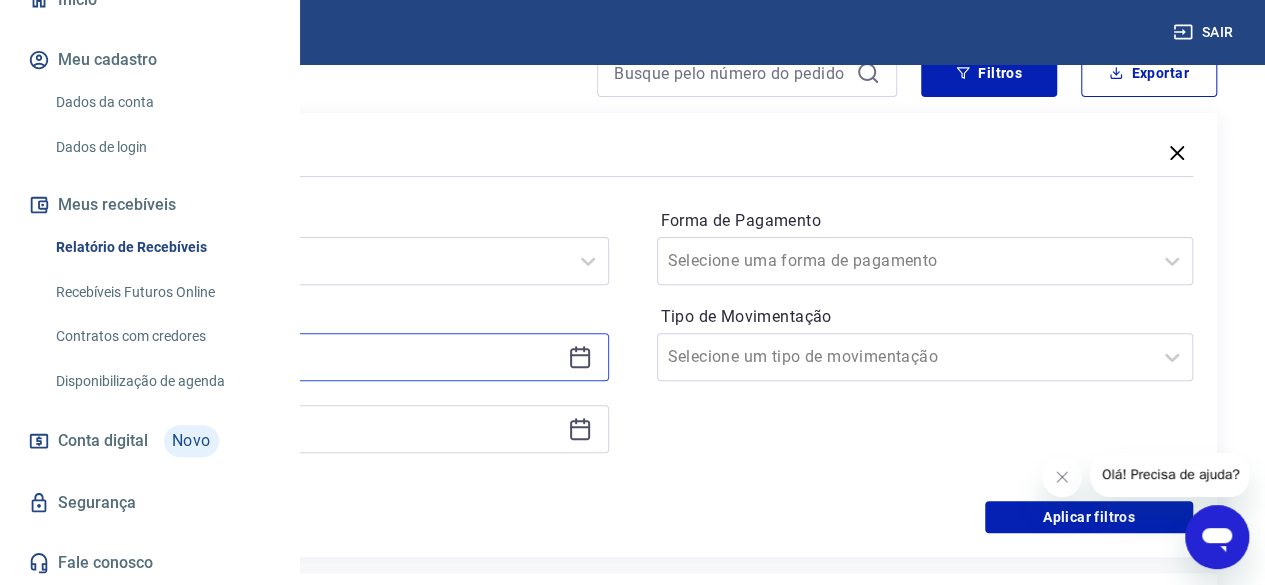 click at bounding box center (324, 357) 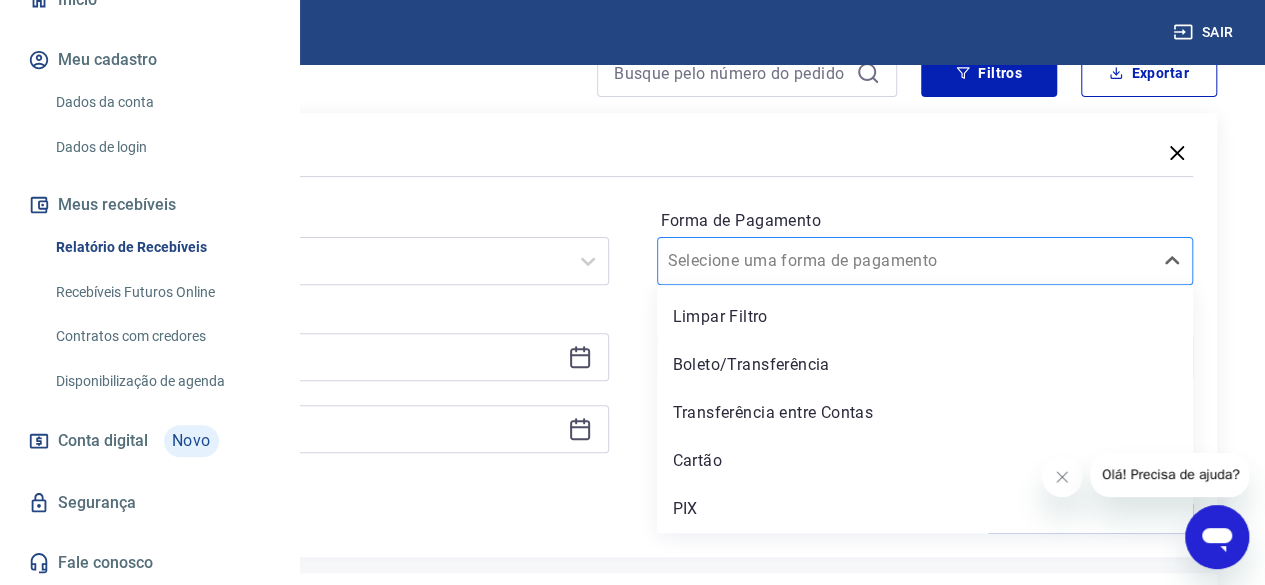 click on "Forma de Pagamento" at bounding box center [769, 261] 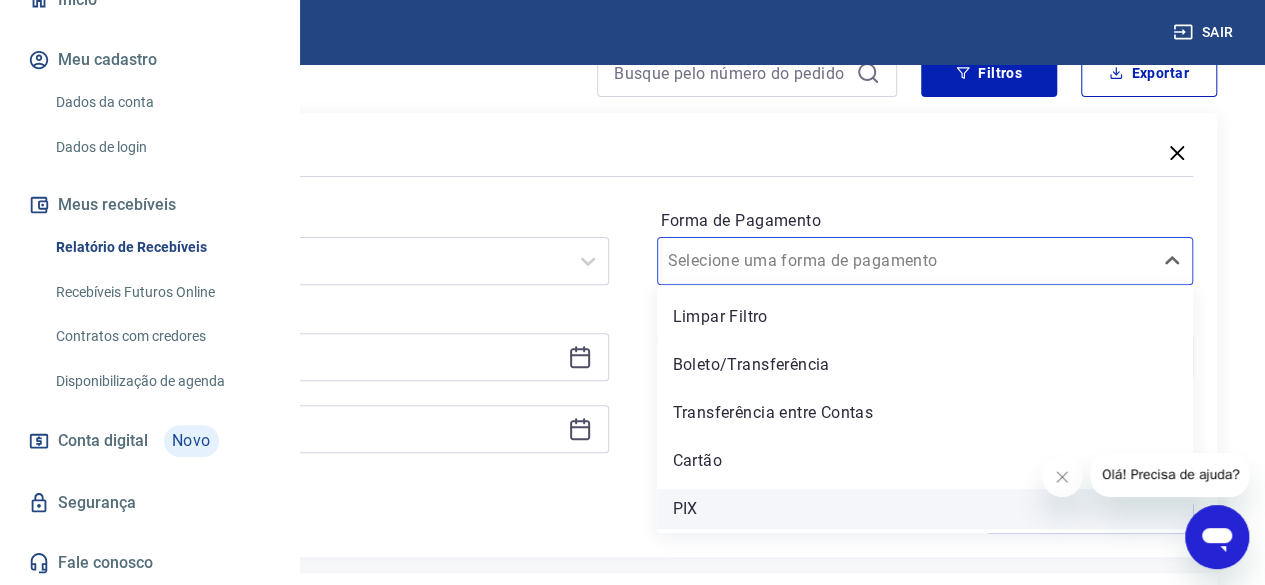 drag, startPoint x: 859, startPoint y: 519, endPoint x: 780, endPoint y: 531, distance: 79.9062 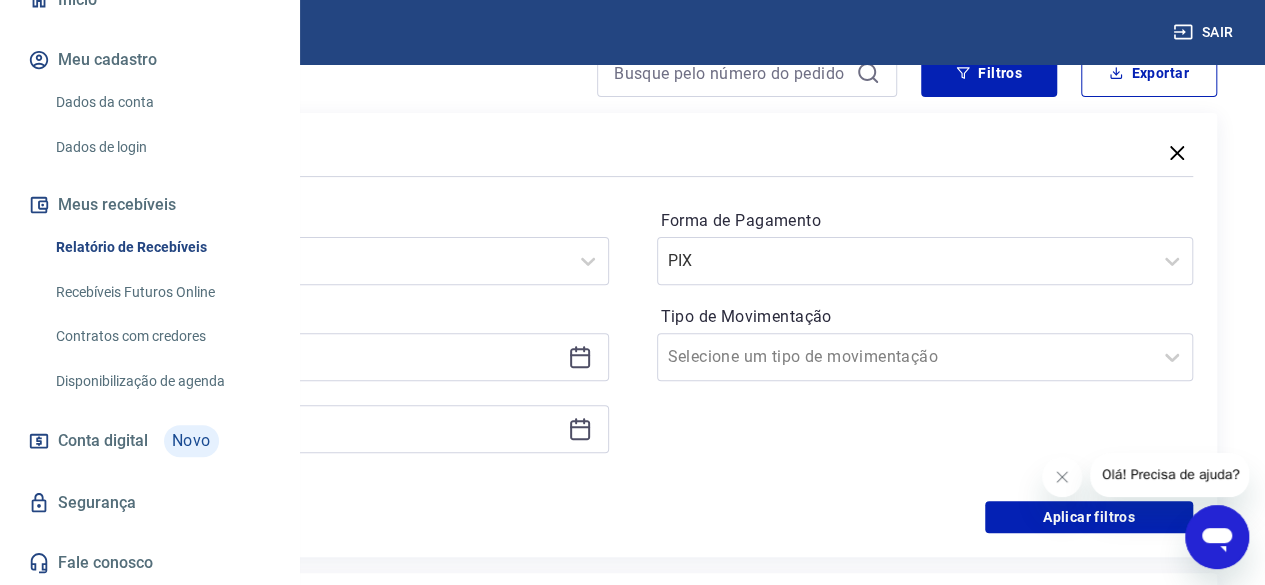 click 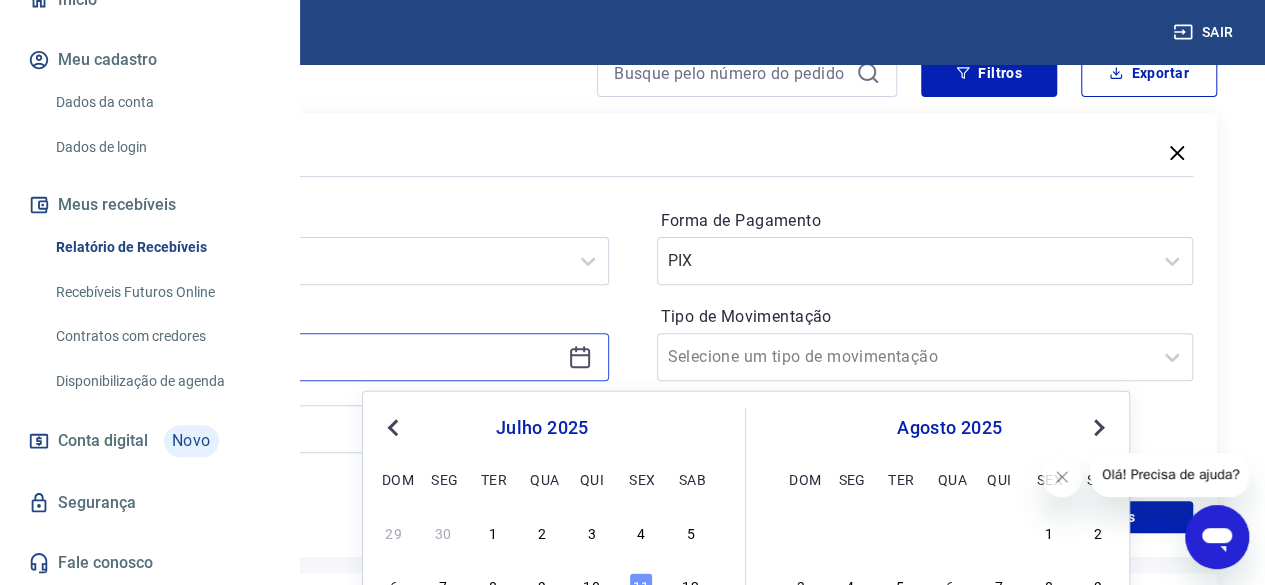 scroll, scrollTop: 400, scrollLeft: 0, axis: vertical 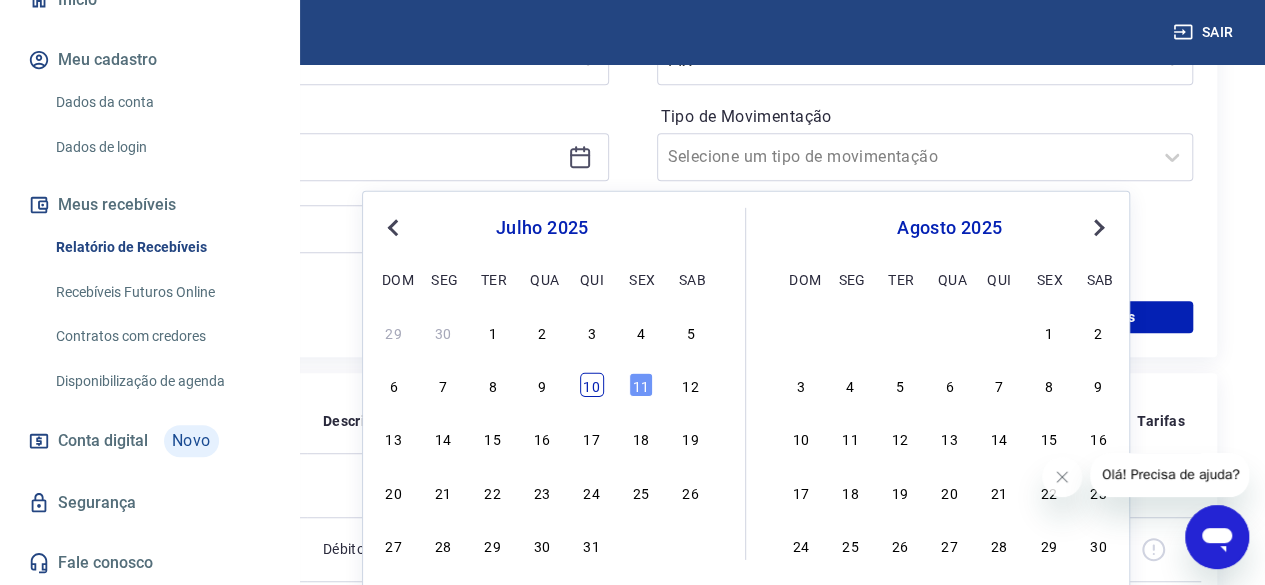 click on "10" at bounding box center [592, 385] 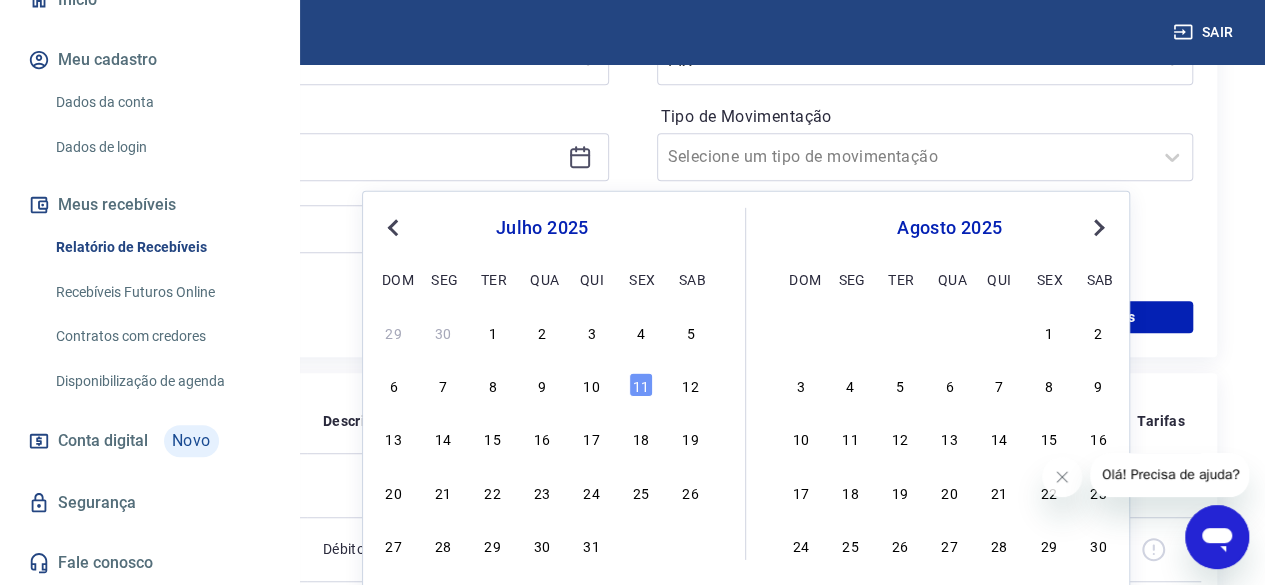 type on "10/07/2025" 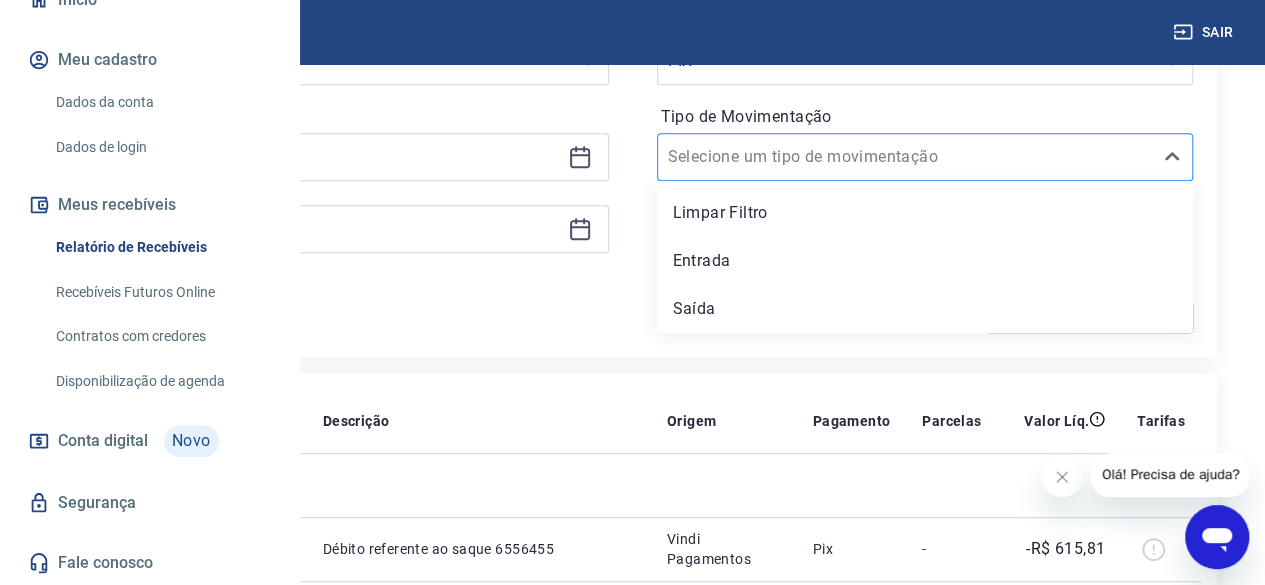 click on "Tipo de Movimentação" at bounding box center (769, 157) 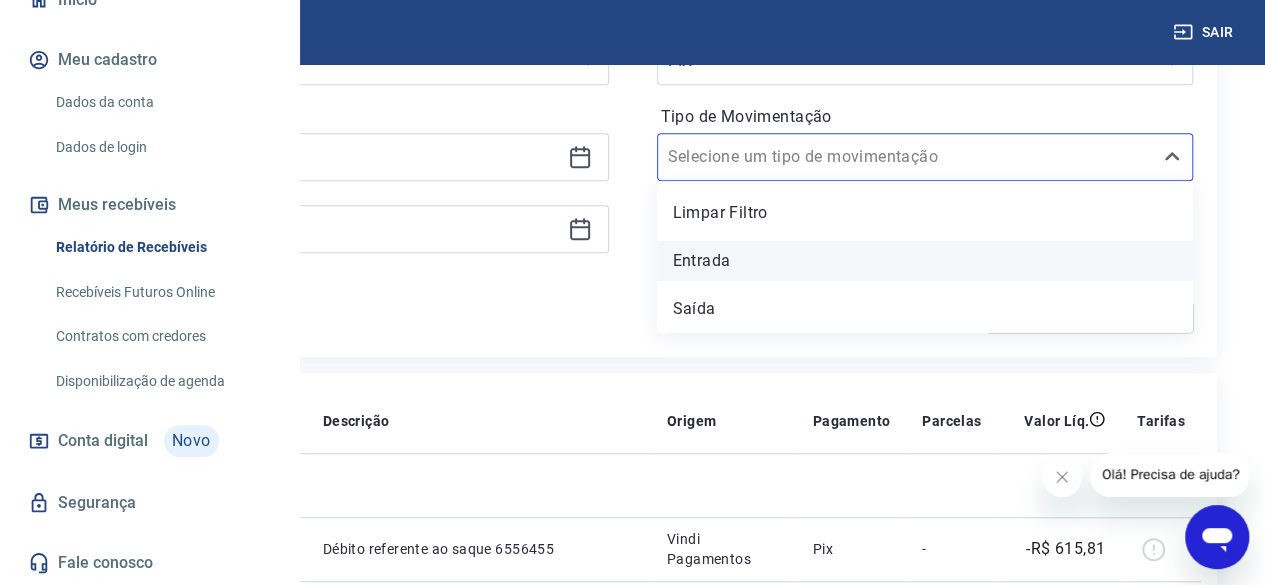 click on "Entrada" at bounding box center (925, 261) 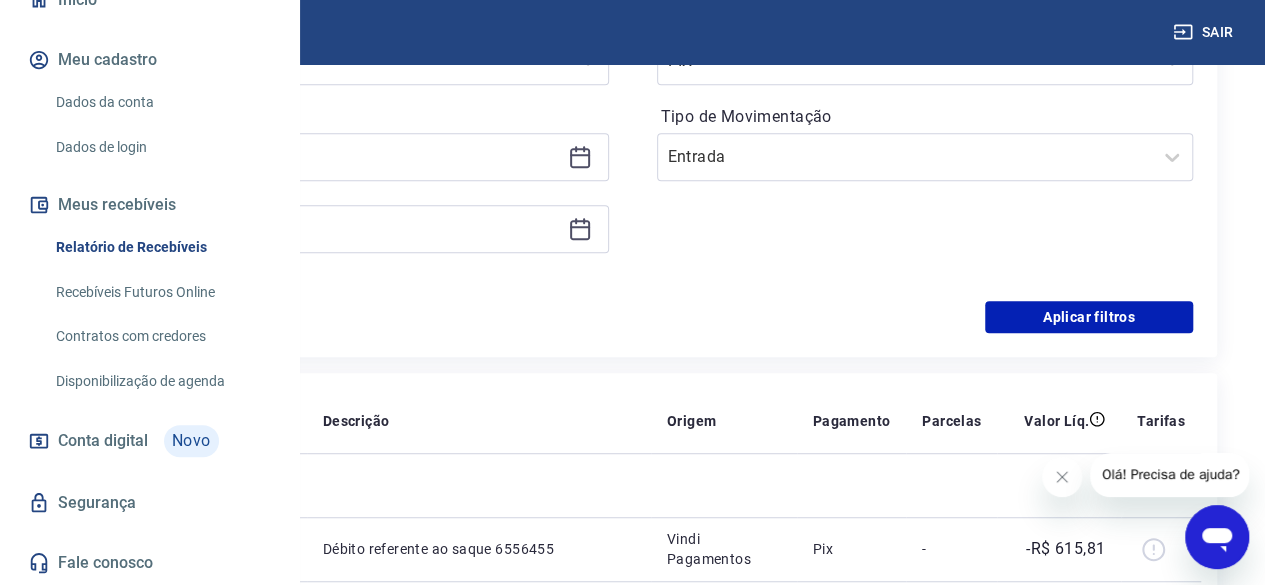 click 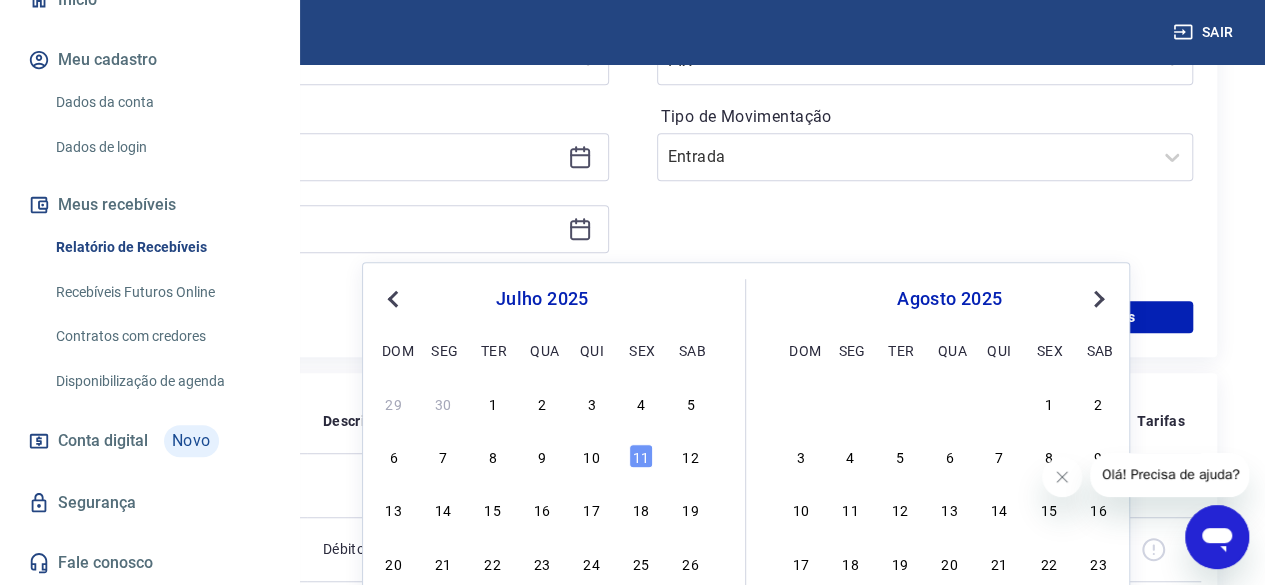 click on "6 7 8 9 10 11 12" at bounding box center (542, 456) 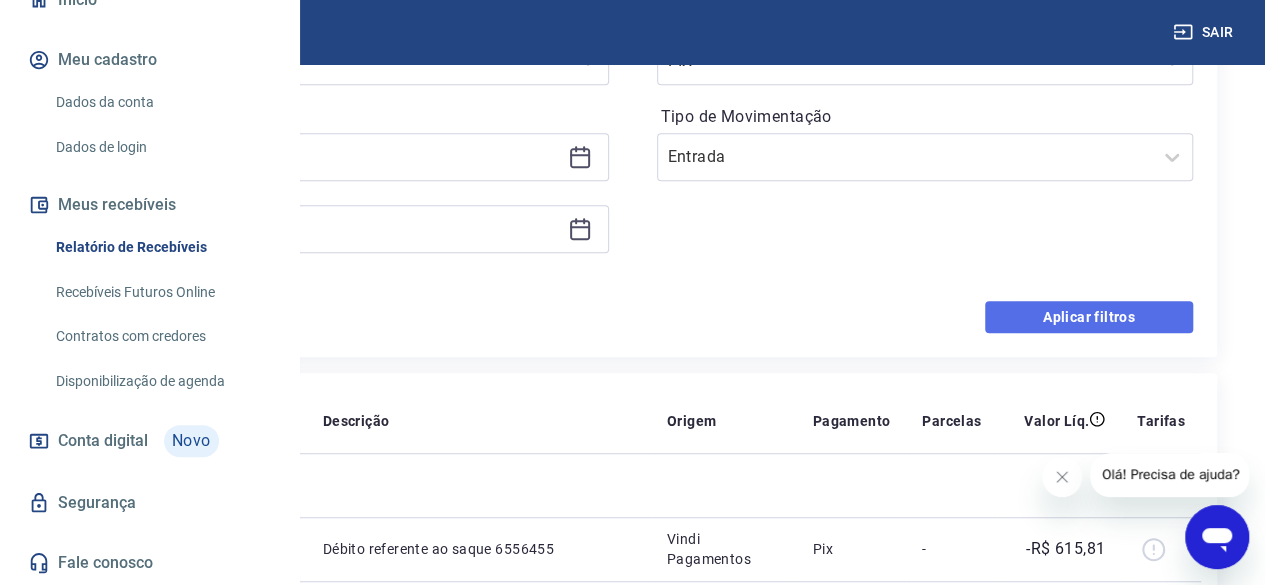 click on "Aplicar filtros" at bounding box center (1089, 317) 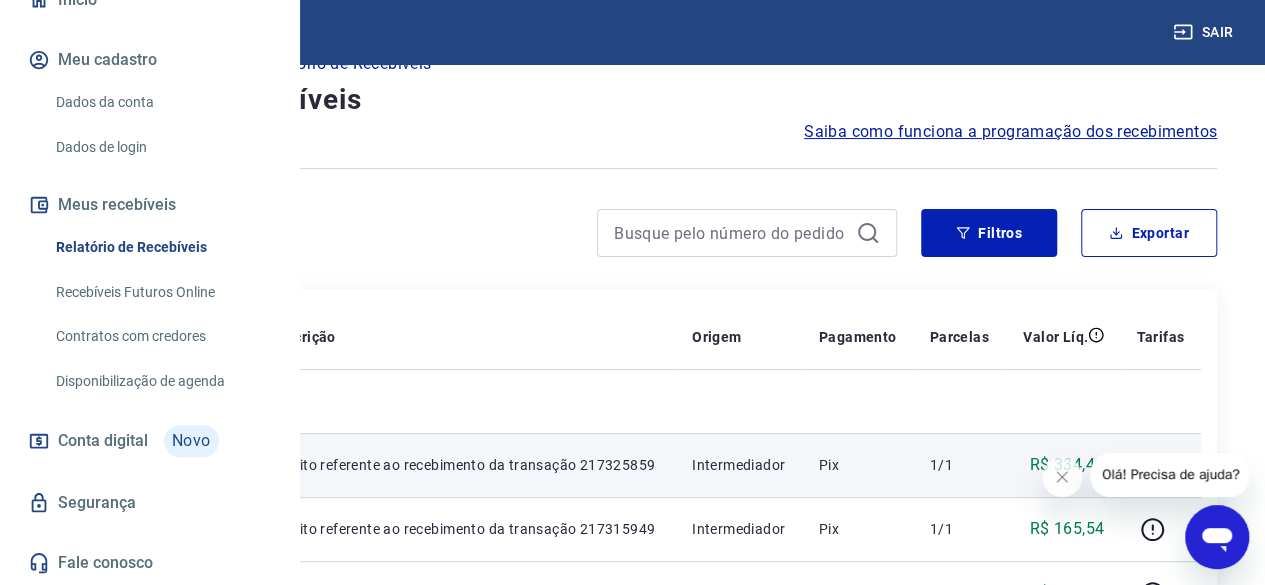 scroll, scrollTop: 0, scrollLeft: 0, axis: both 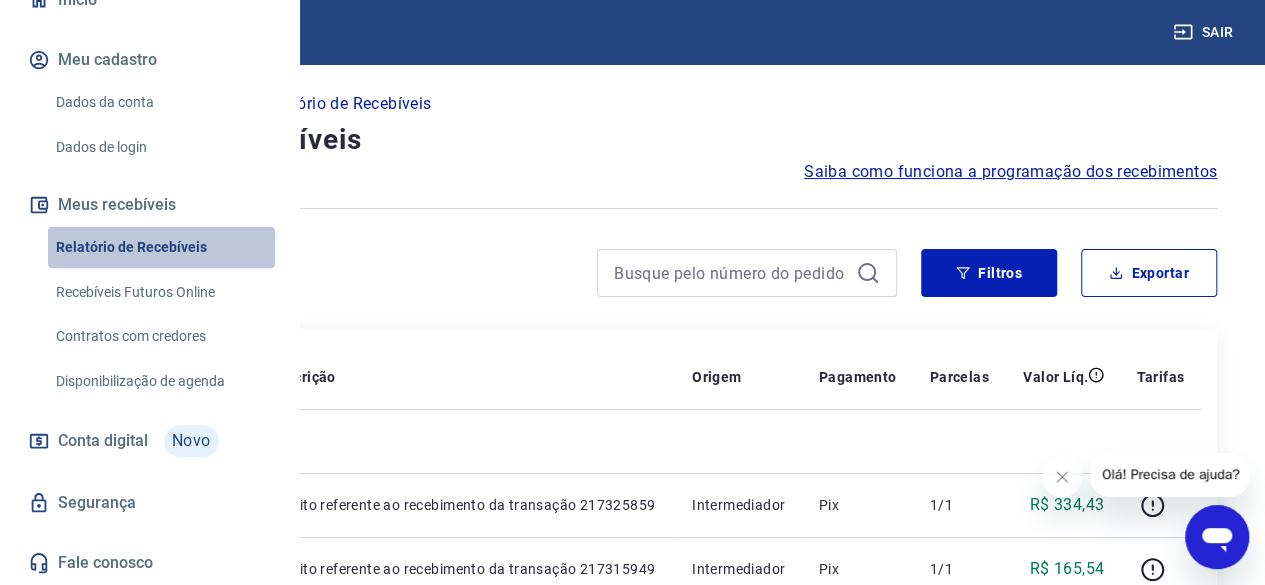 click on "Relatório de Recebíveis" at bounding box center [161, 247] 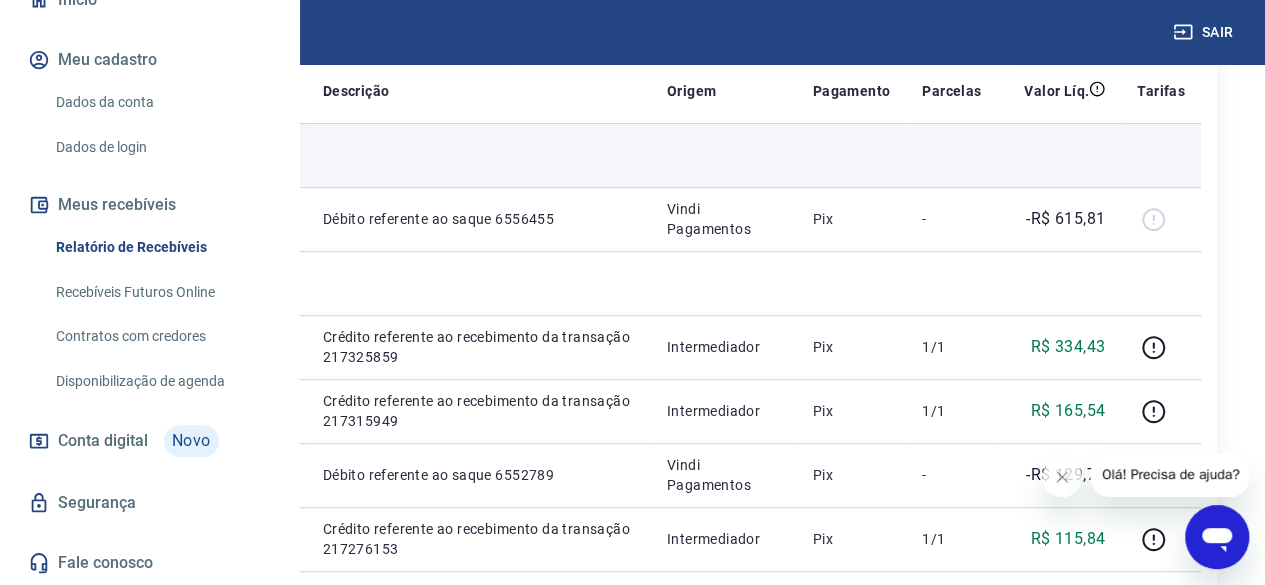 scroll, scrollTop: 300, scrollLeft: 0, axis: vertical 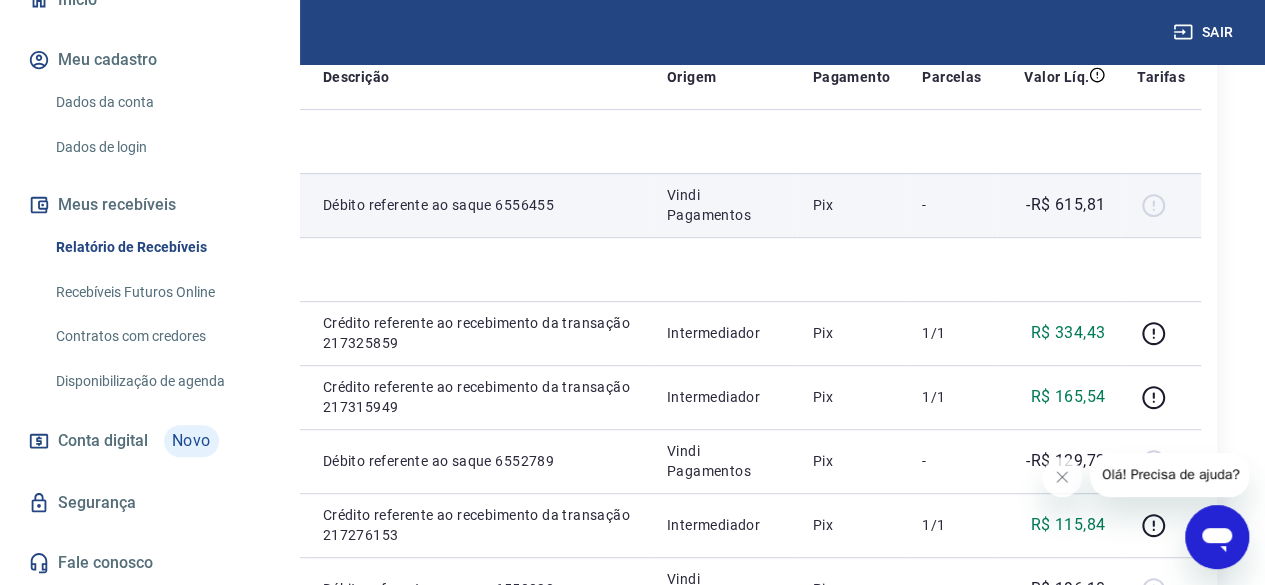 drag, startPoint x: 778, startPoint y: 229, endPoint x: 746, endPoint y: 225, distance: 32.24903 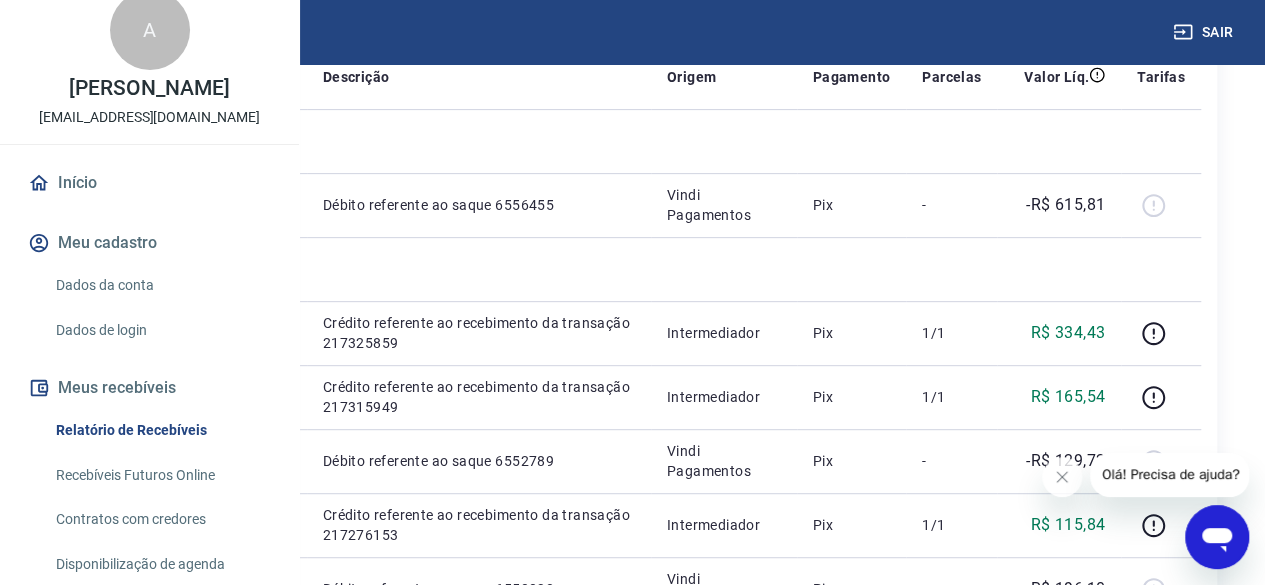 scroll, scrollTop: 0, scrollLeft: 0, axis: both 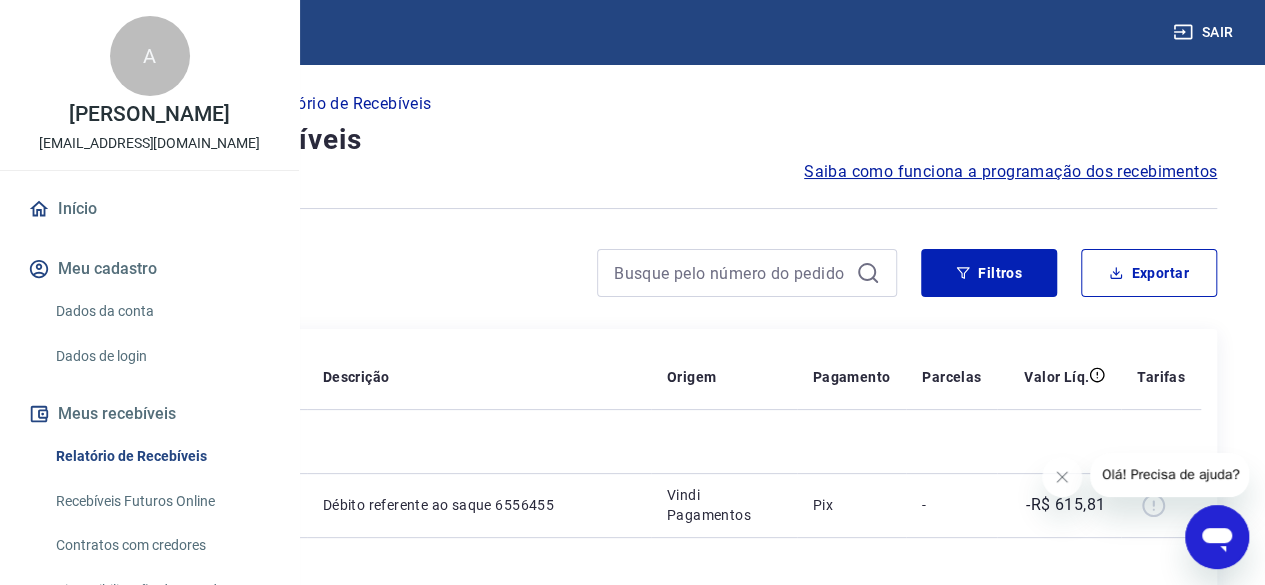 click on "Saiba como funciona a programação dos recebimentos" at bounding box center (1010, 172) 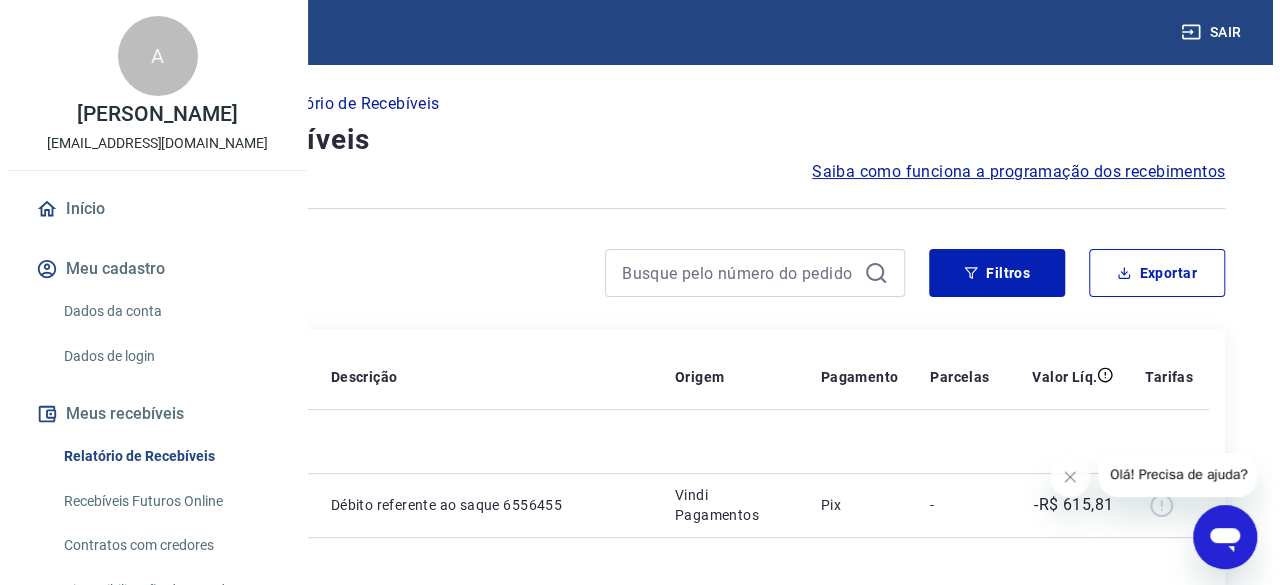 scroll, scrollTop: 200, scrollLeft: 0, axis: vertical 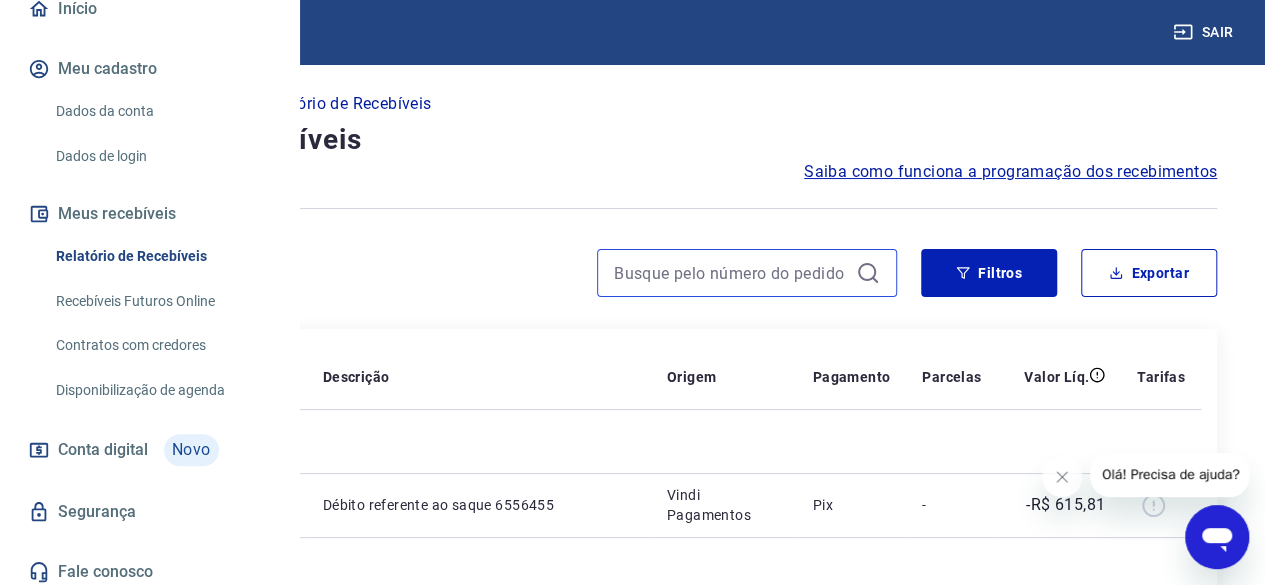 click at bounding box center [731, 273] 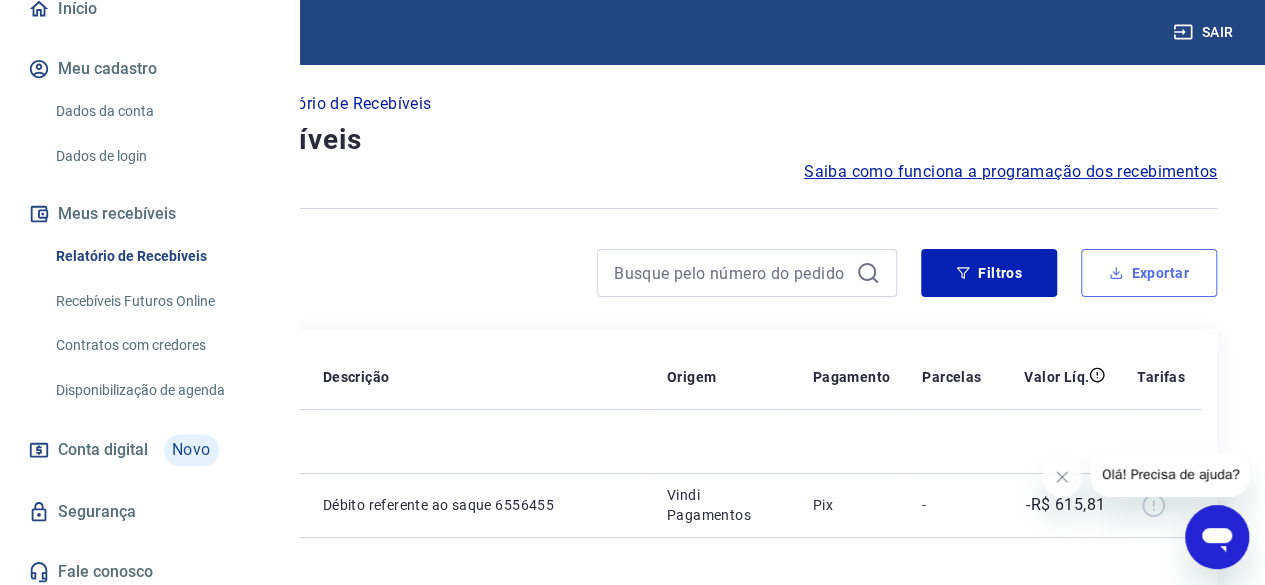 drag, startPoint x: 1158, startPoint y: 271, endPoint x: 1250, endPoint y: 369, distance: 134.41727 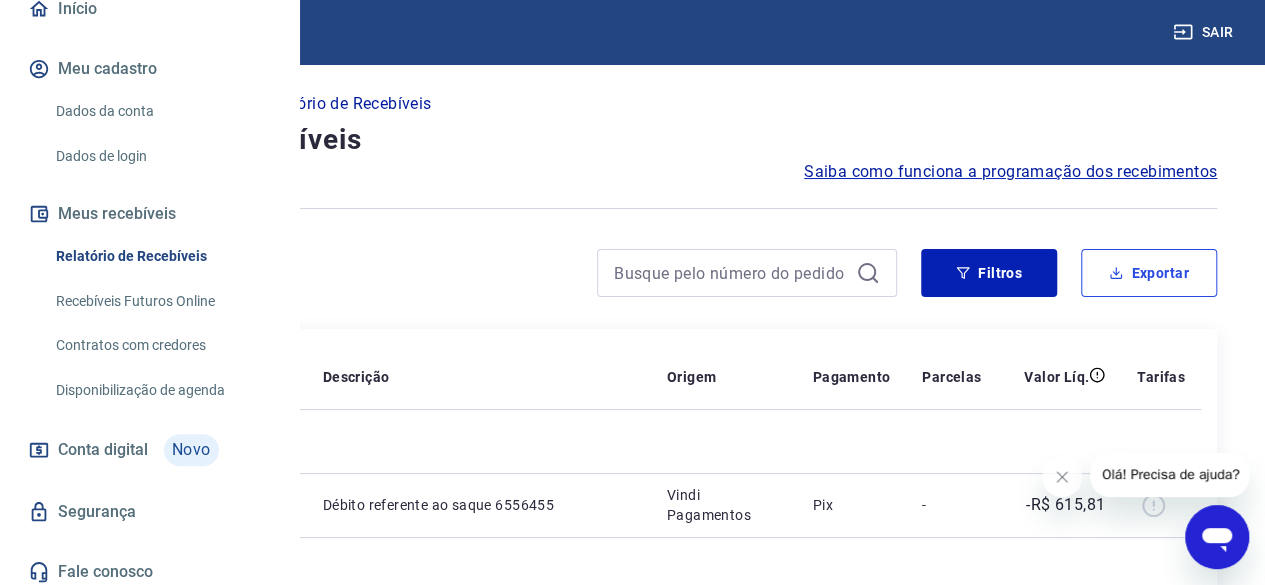 click on "Exportar" at bounding box center [1149, 273] 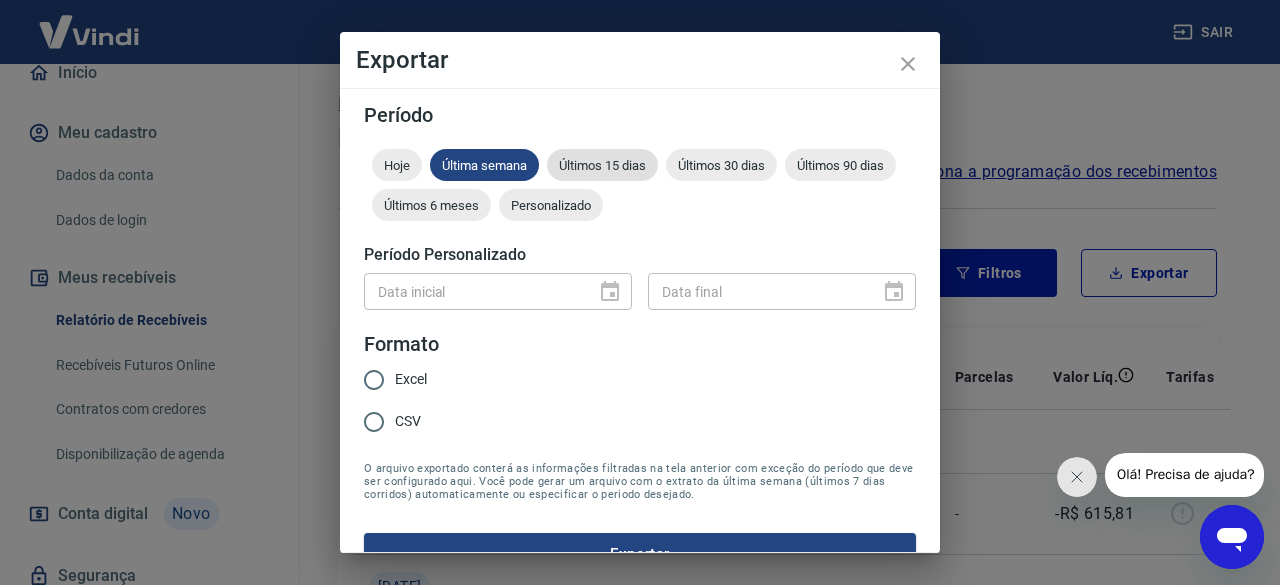 click on "Últimos 15 dias" at bounding box center (602, 165) 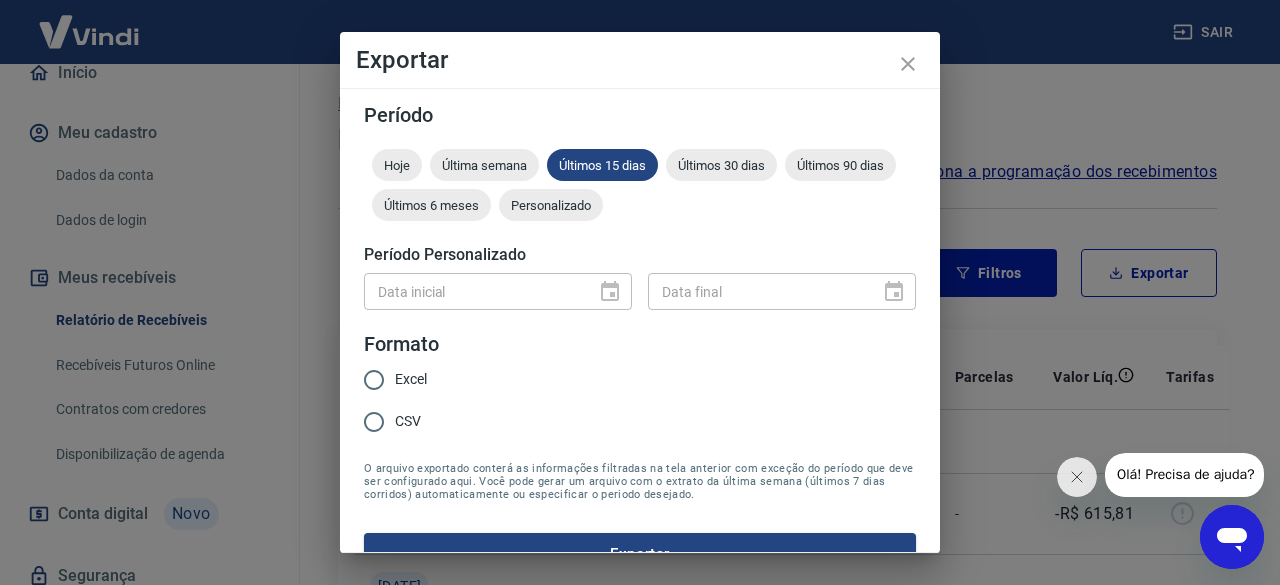 click on "Excel" at bounding box center [411, 379] 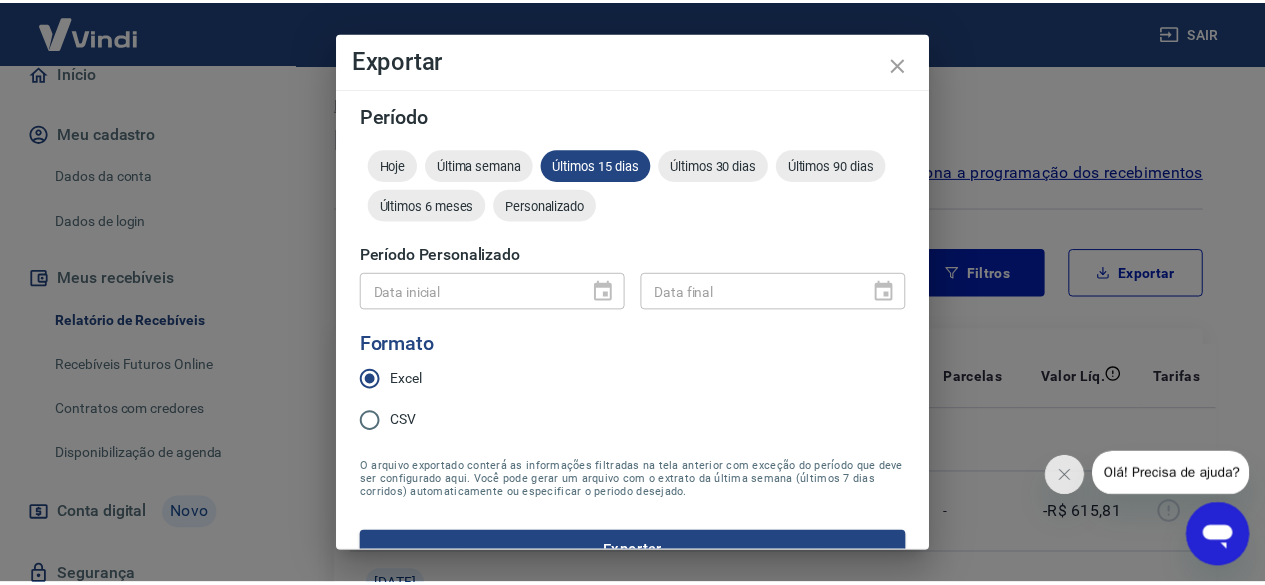 scroll, scrollTop: 38, scrollLeft: 0, axis: vertical 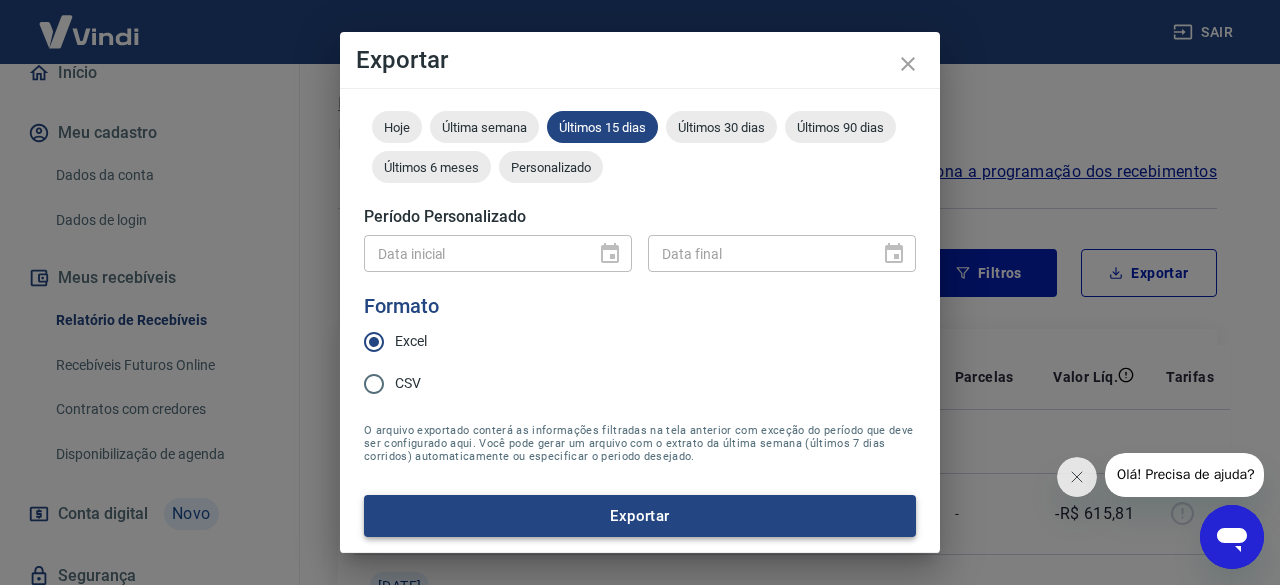 click on "Exportar" at bounding box center (640, 516) 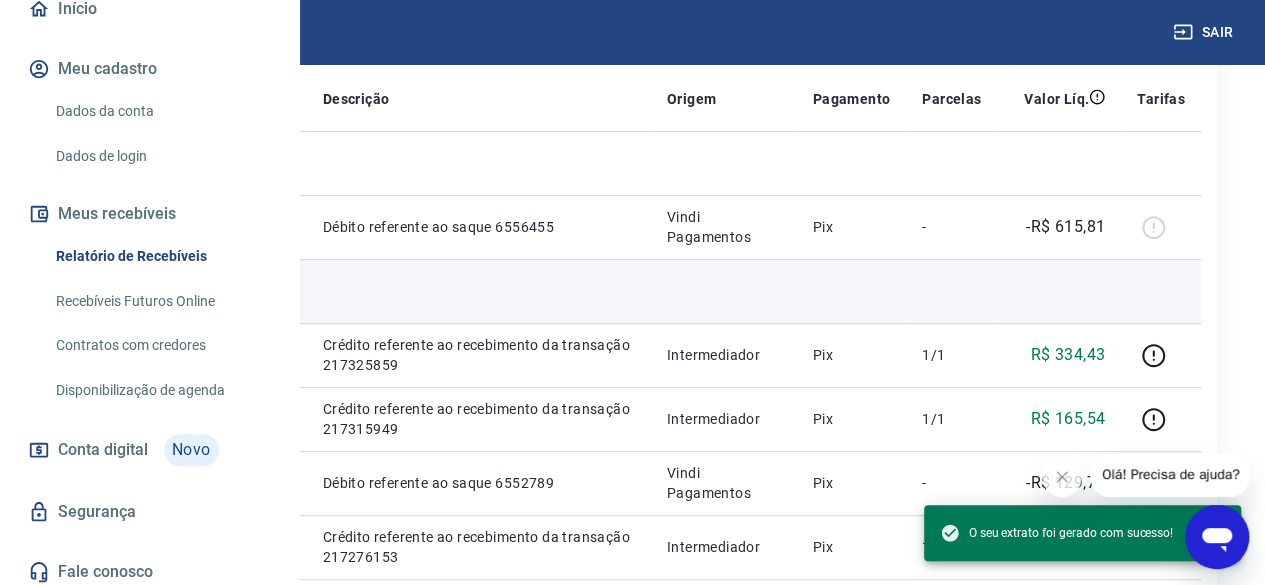 scroll, scrollTop: 0, scrollLeft: 0, axis: both 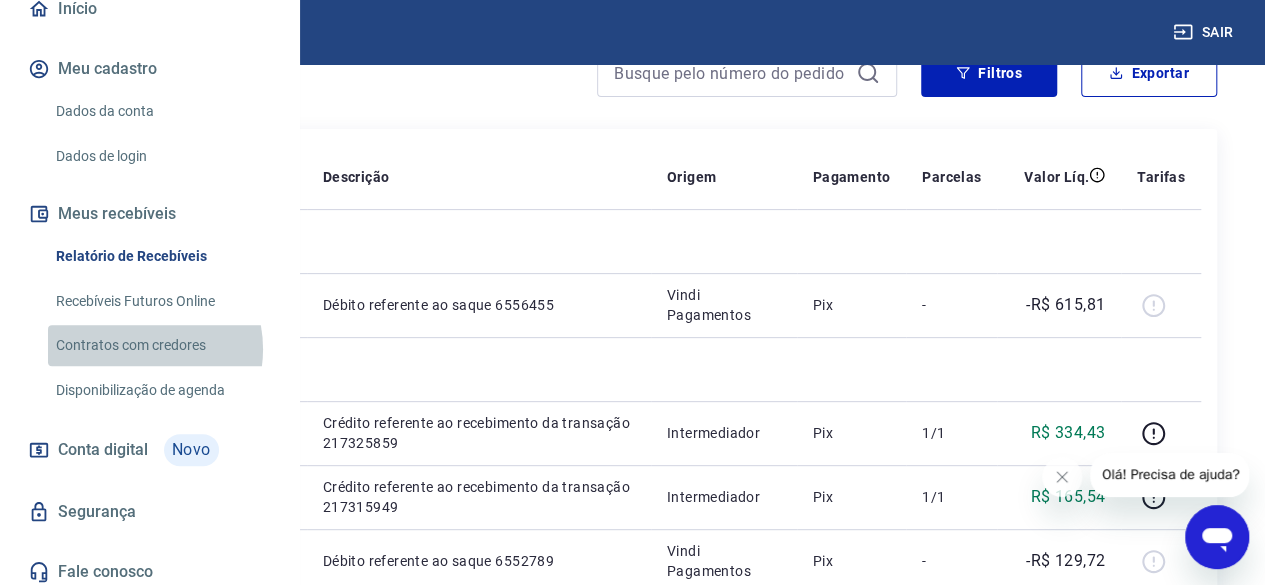 click on "Contratos com credores" at bounding box center (161, 345) 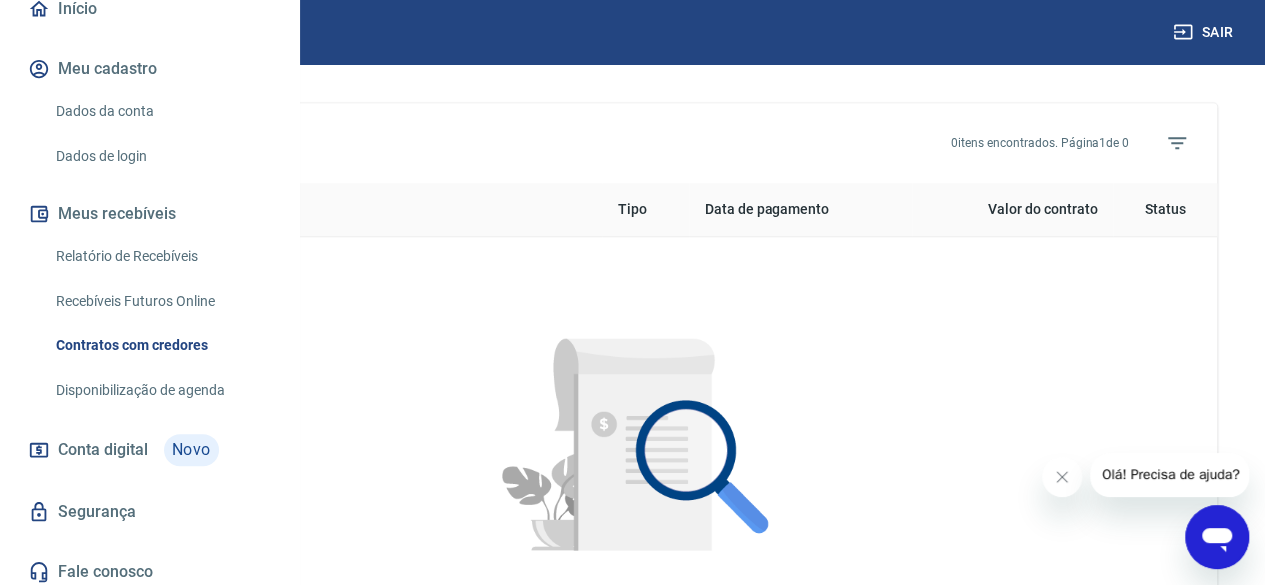 scroll, scrollTop: 800, scrollLeft: 0, axis: vertical 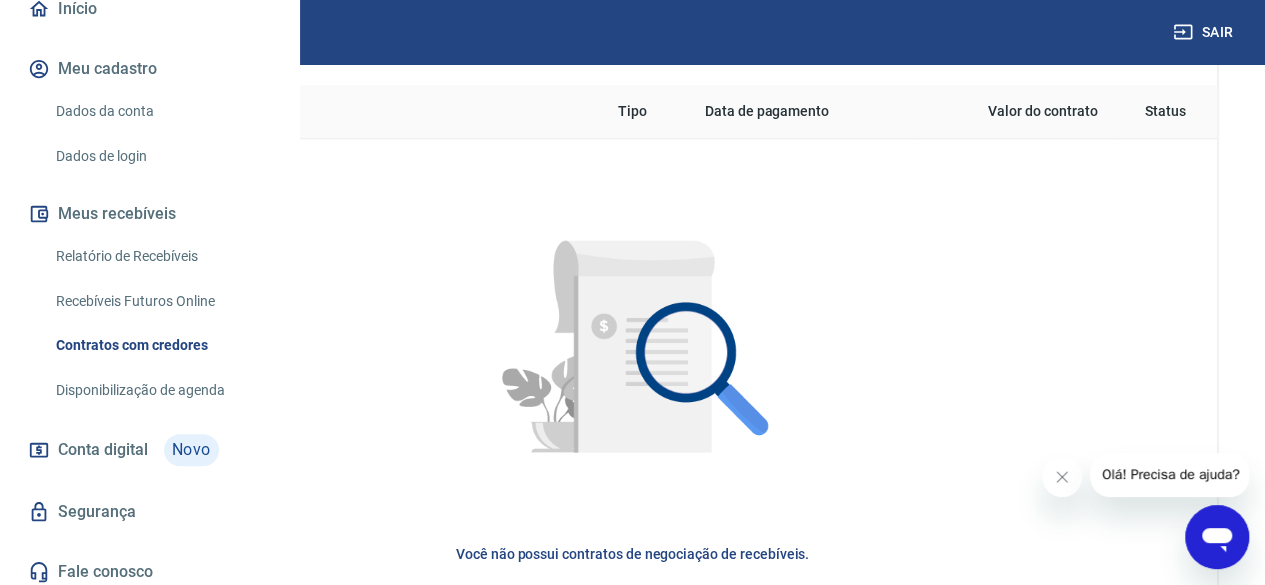 click on "Data de pagamento" at bounding box center [800, 112] 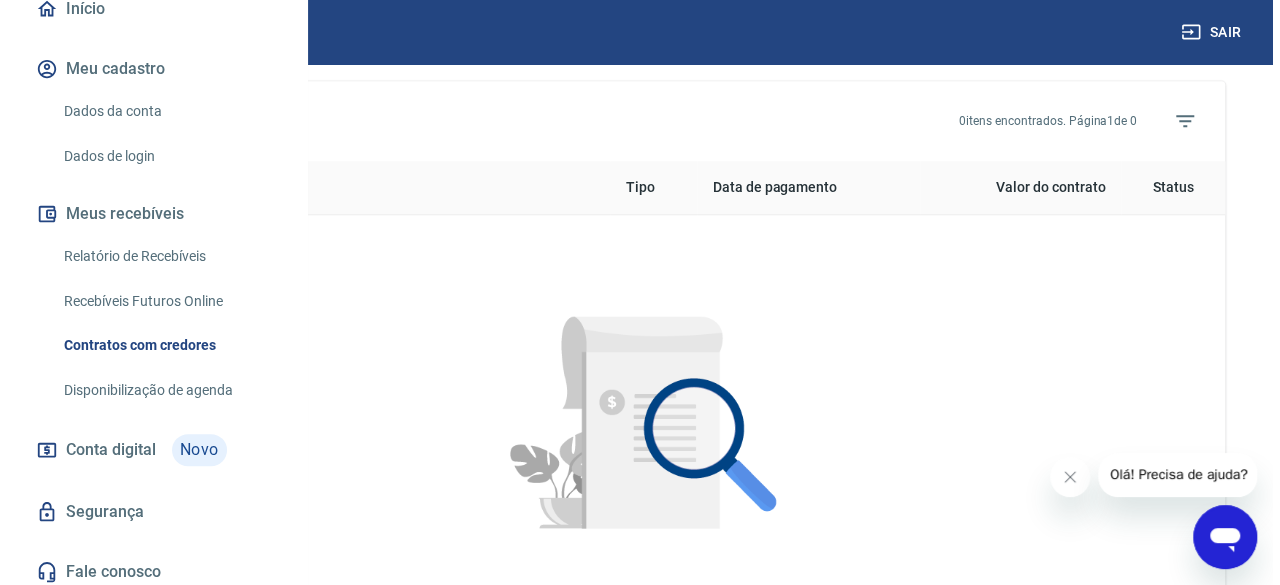 scroll, scrollTop: 600, scrollLeft: 0, axis: vertical 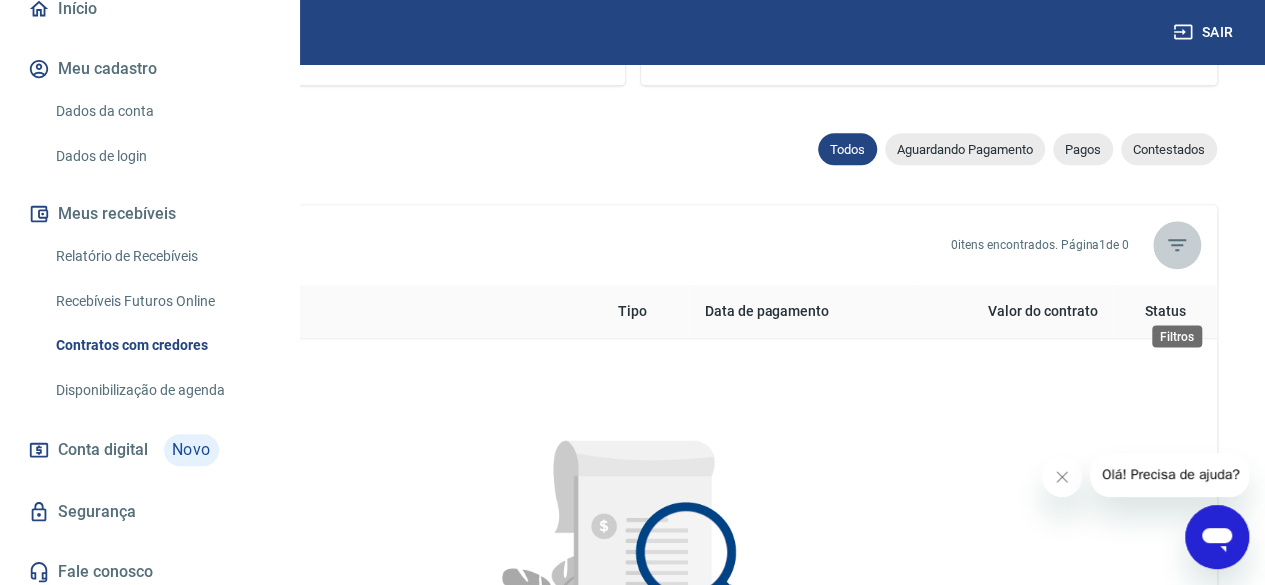 click at bounding box center (1177, 245) 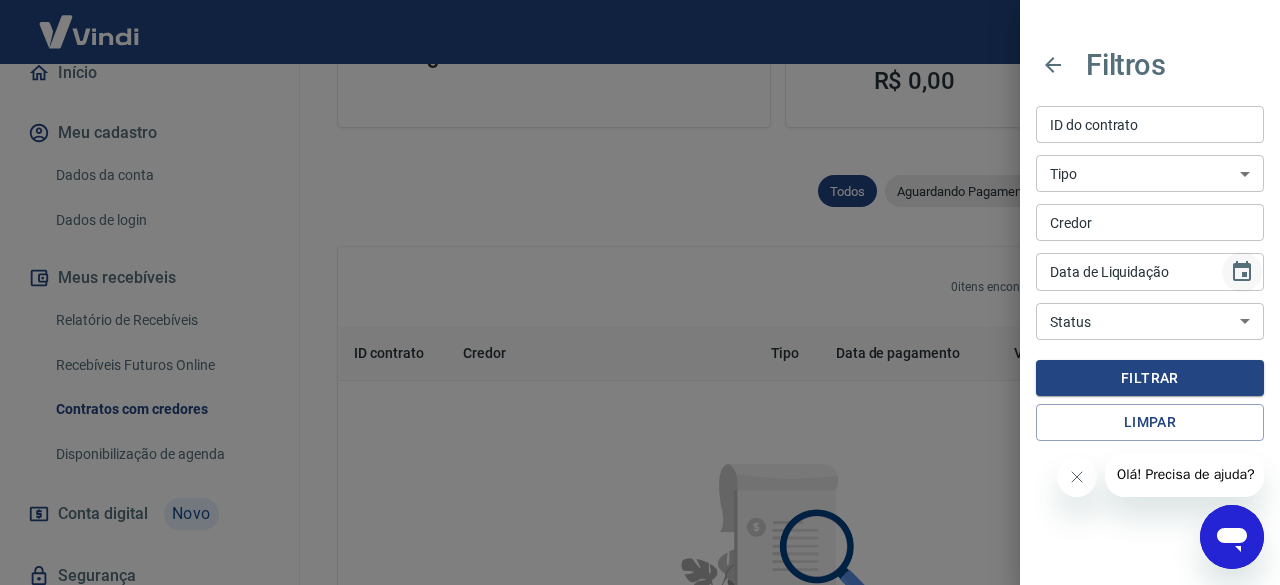 click 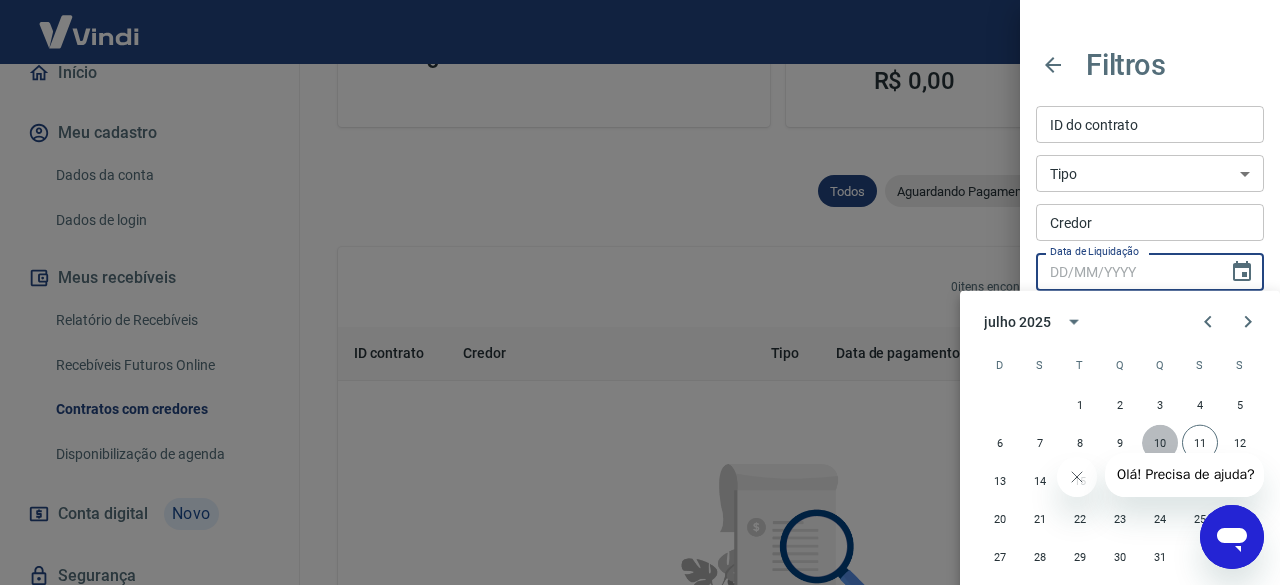 click on "10" at bounding box center [1160, 443] 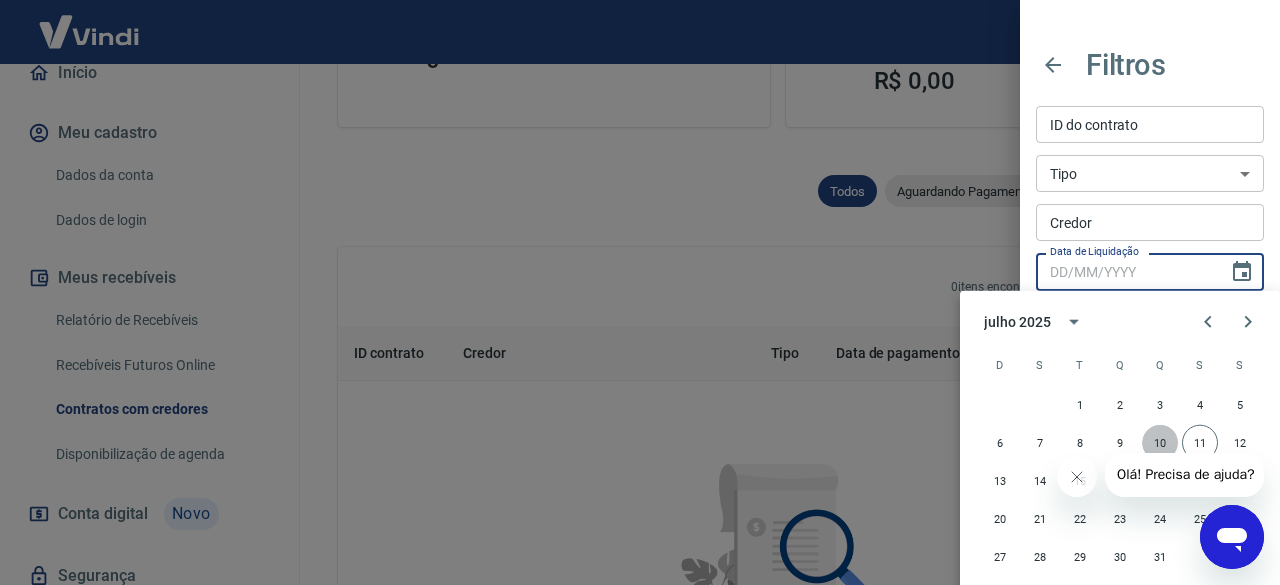 type on "10/07/2025" 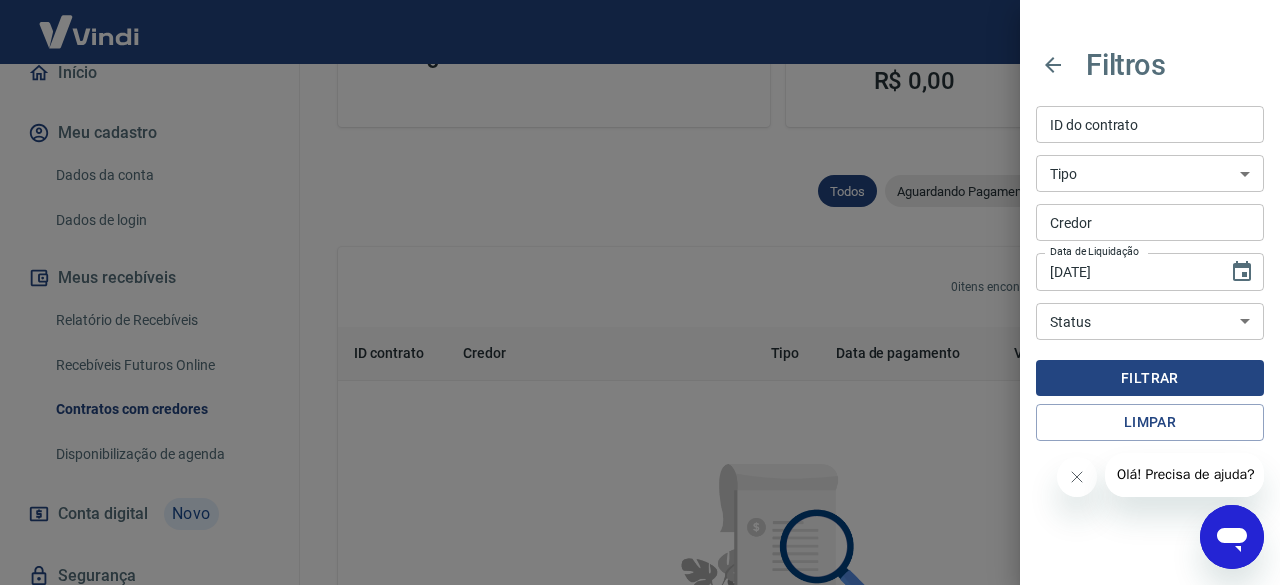 click on "Filtrar" at bounding box center (1150, 378) 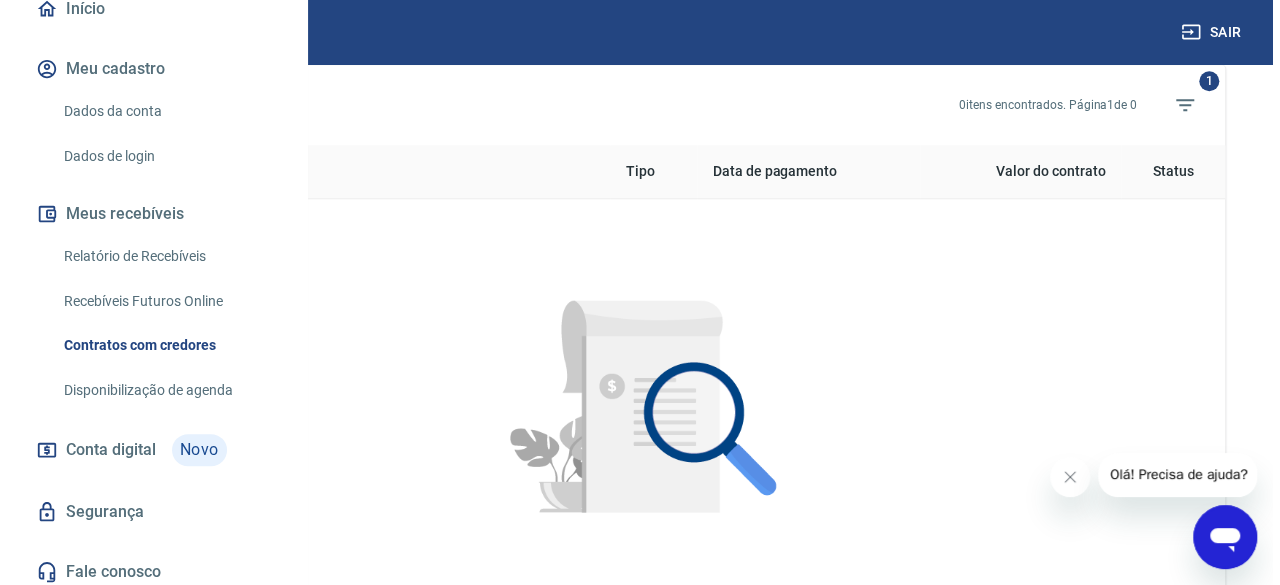 scroll, scrollTop: 600, scrollLeft: 0, axis: vertical 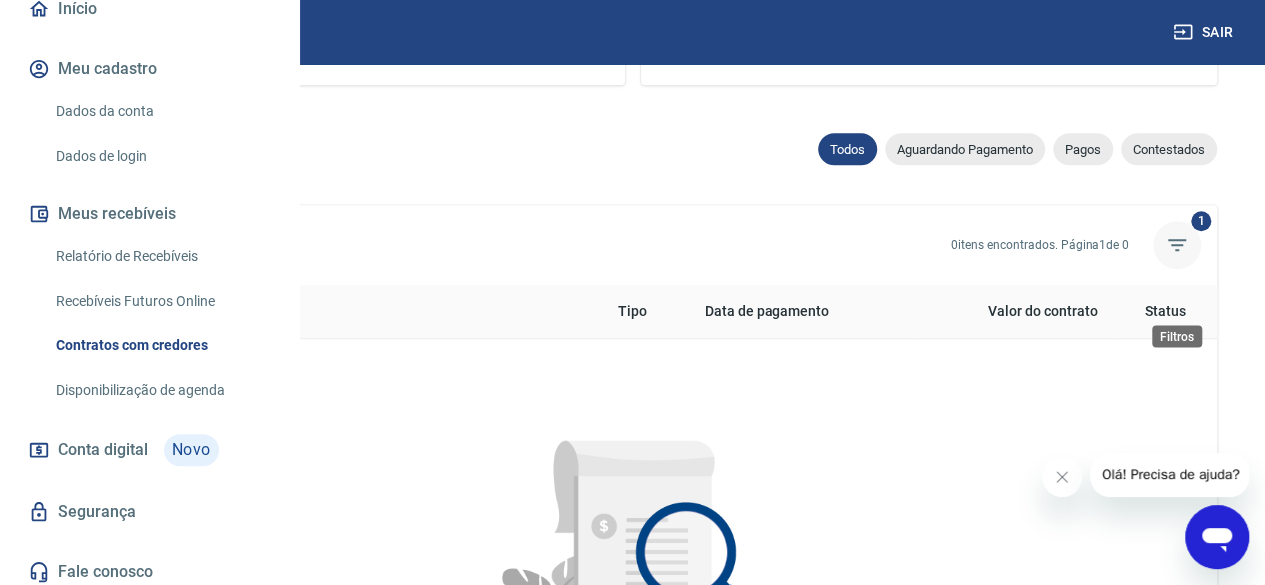 click 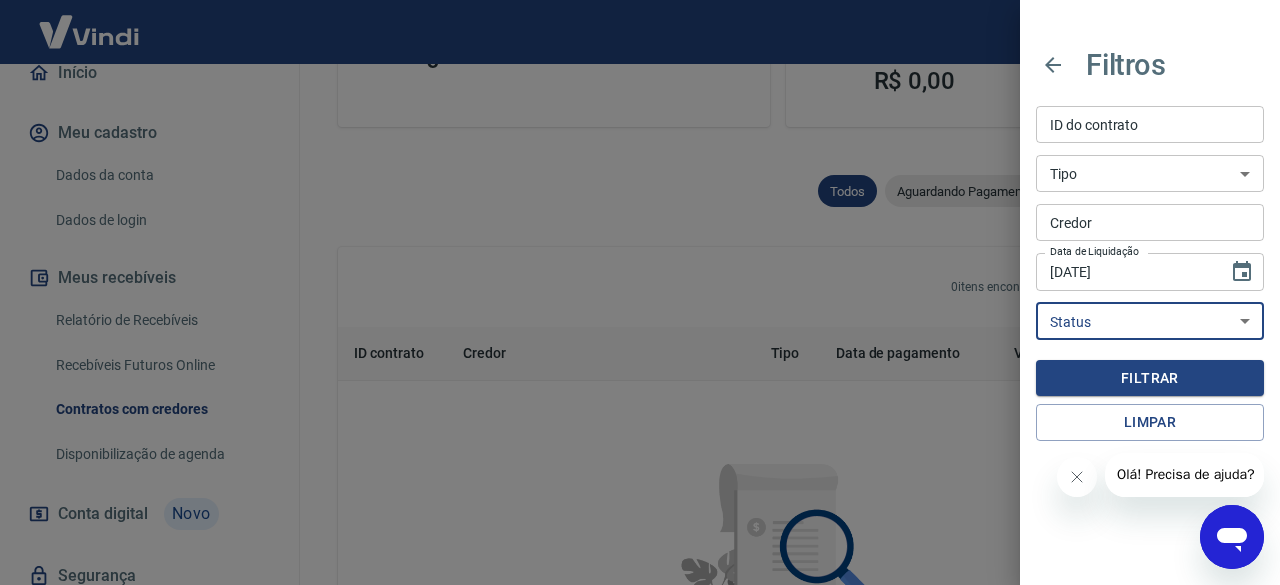 click on "Aguardando contestação Contestado Aguardando recebível Aguardando pagamento Pago Expirado" at bounding box center [1150, 321] 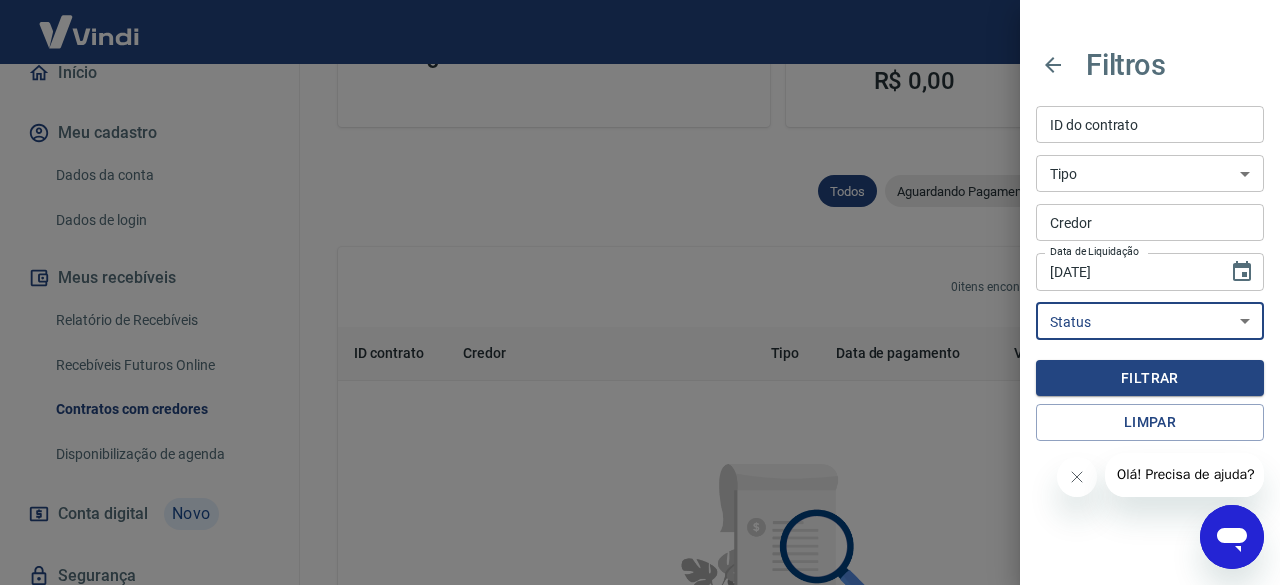 select on "paid" 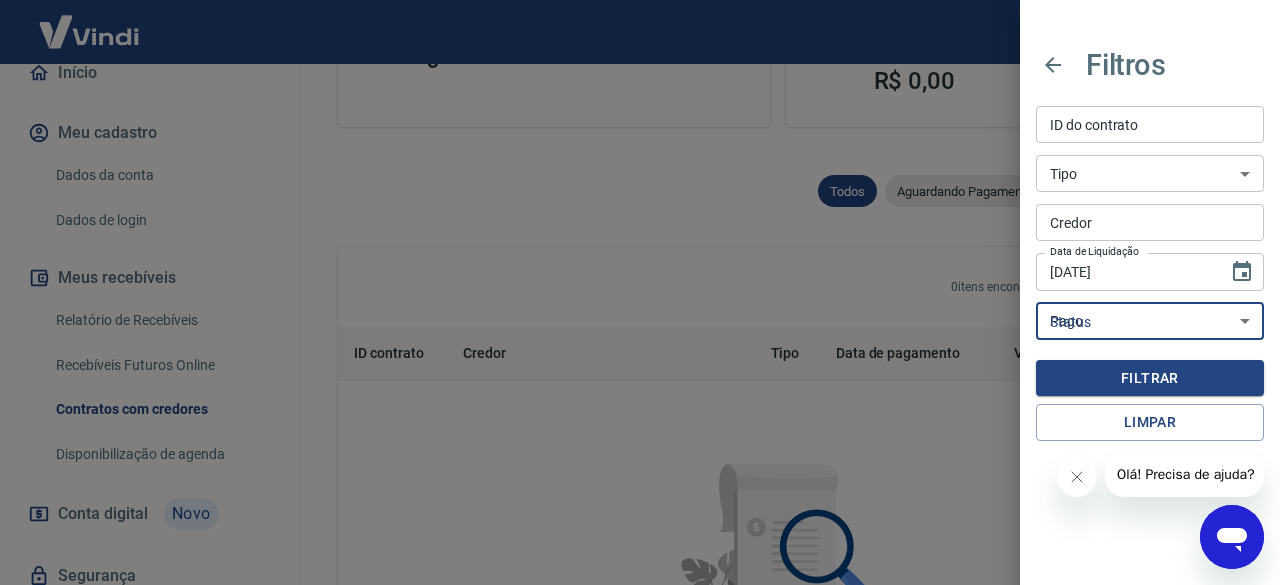 click on "Aguardando contestação Contestado Aguardando recebível Aguardando pagamento Pago Expirado" at bounding box center (1150, 321) 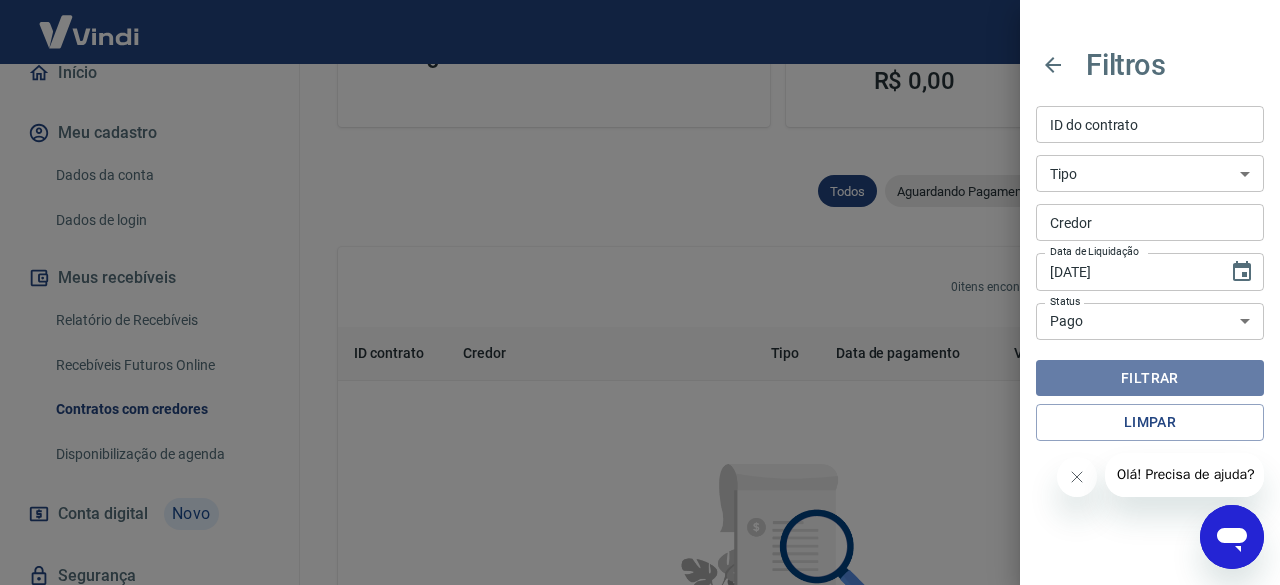 click on "Filtrar" at bounding box center (1150, 378) 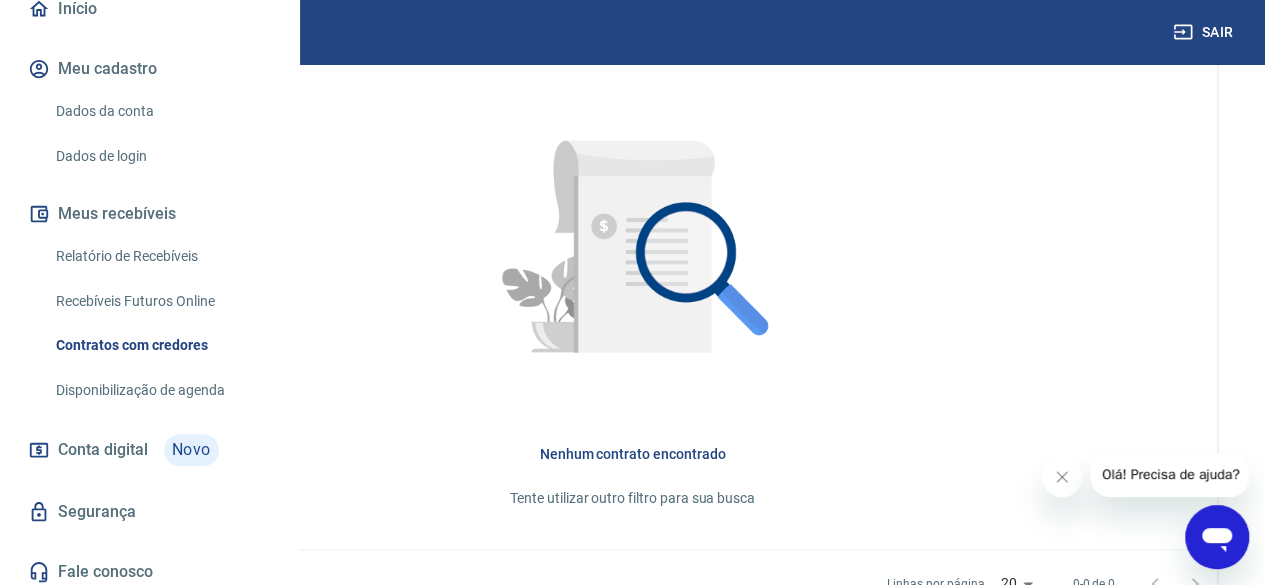 scroll, scrollTop: 600, scrollLeft: 0, axis: vertical 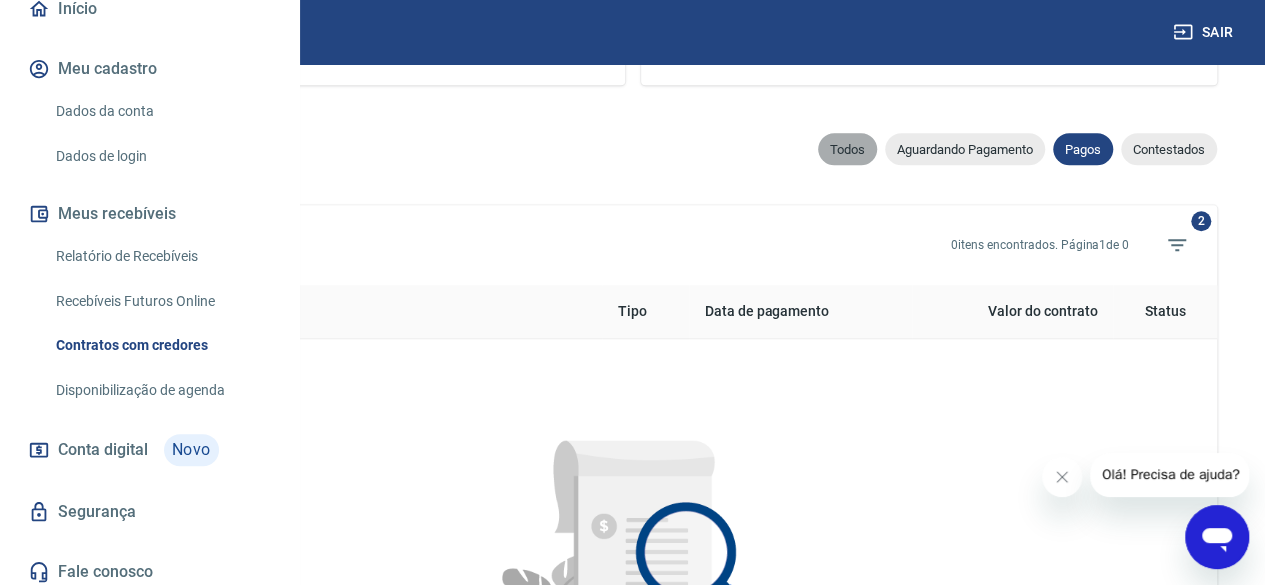 click on "Todos" at bounding box center (847, 149) 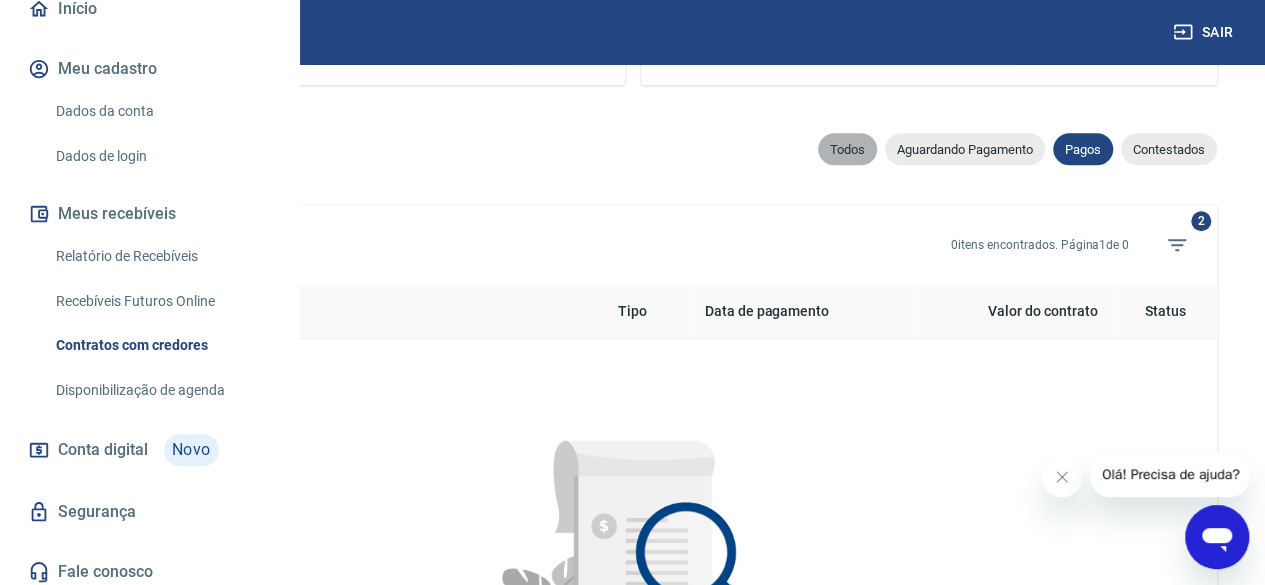 select 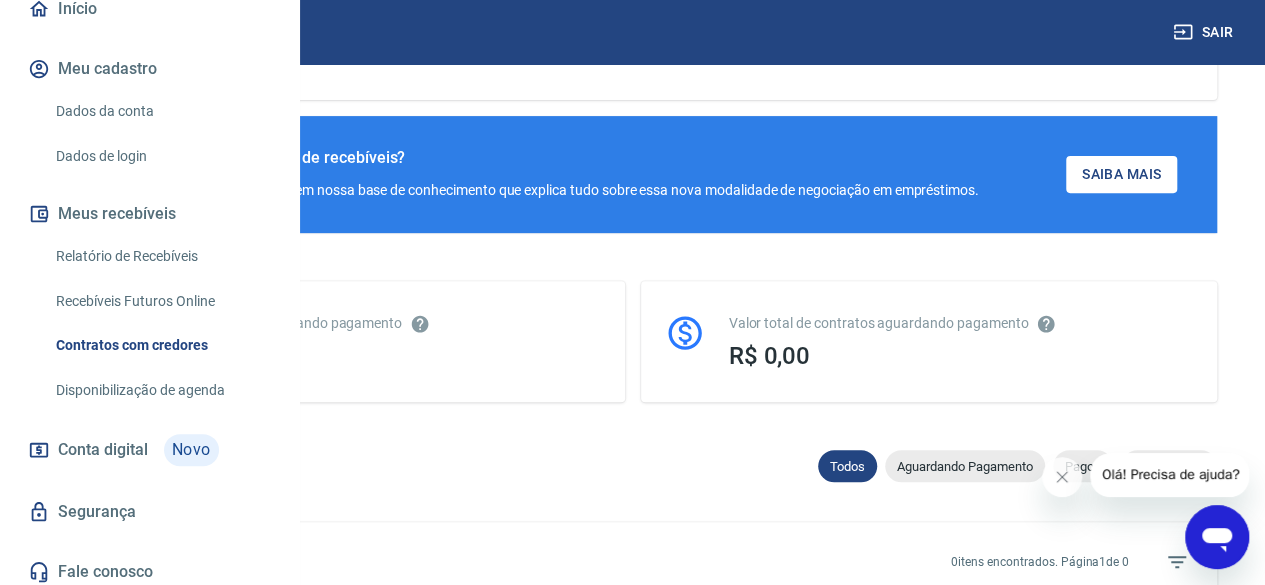 scroll, scrollTop: 279, scrollLeft: 0, axis: vertical 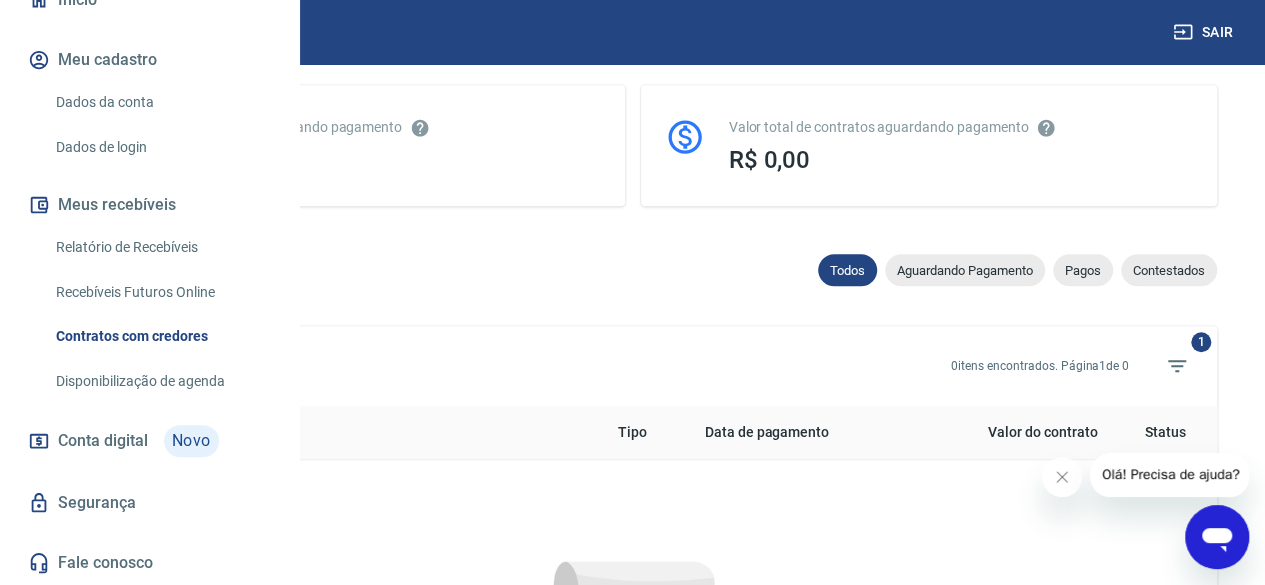 click on "Fale conosco" at bounding box center (149, 563) 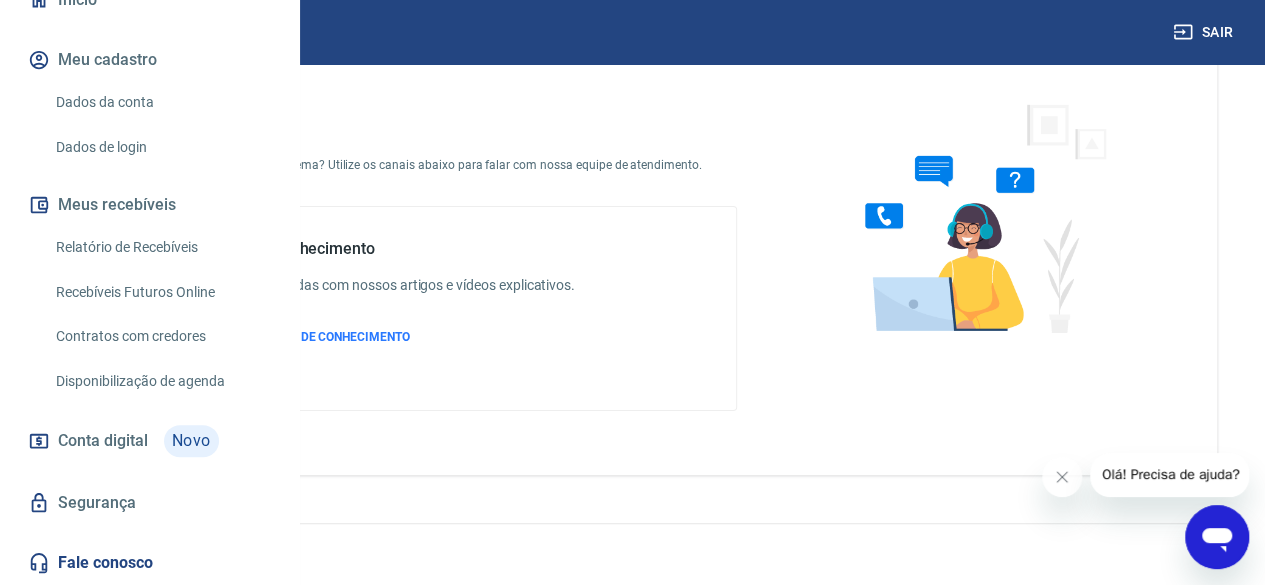 scroll, scrollTop: 90, scrollLeft: 0, axis: vertical 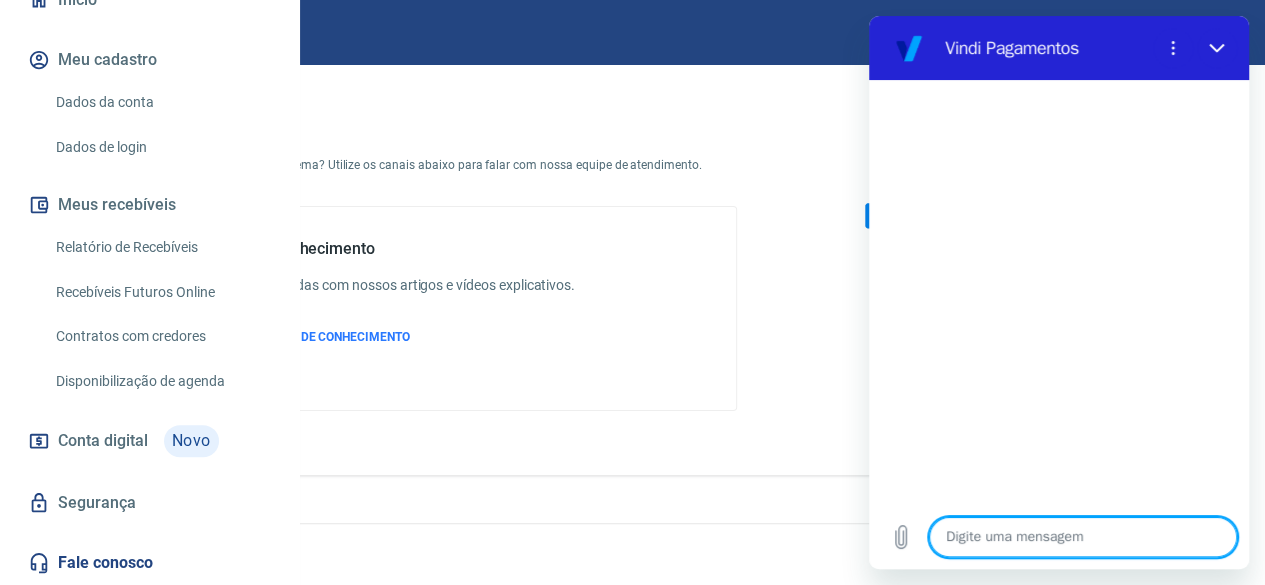 click at bounding box center (1083, 537) 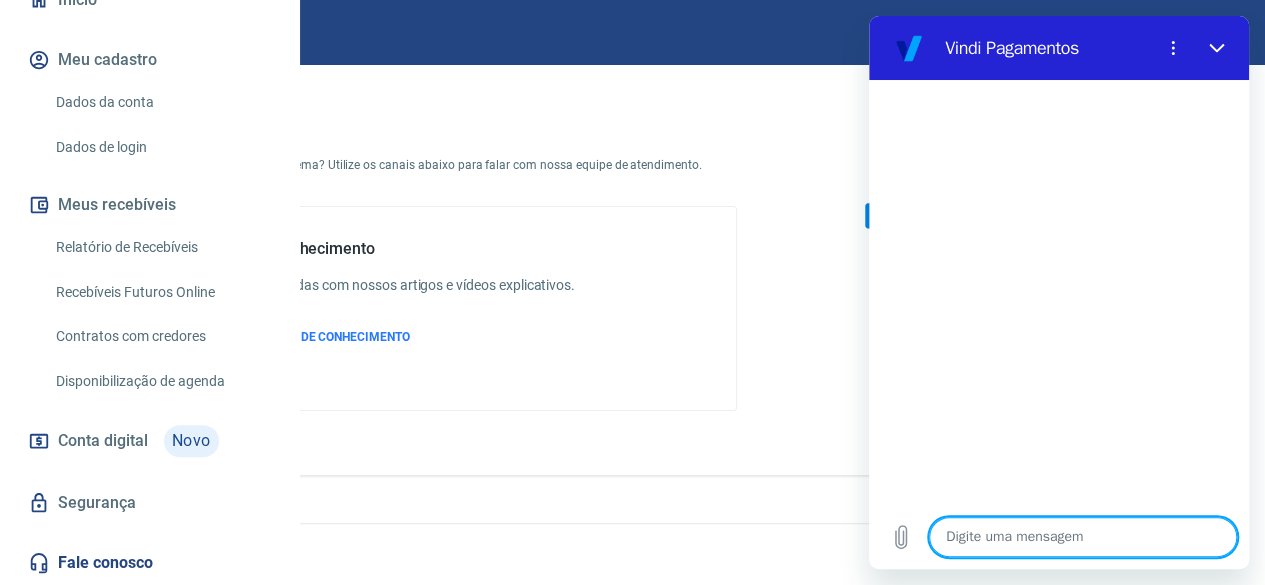 type on "b" 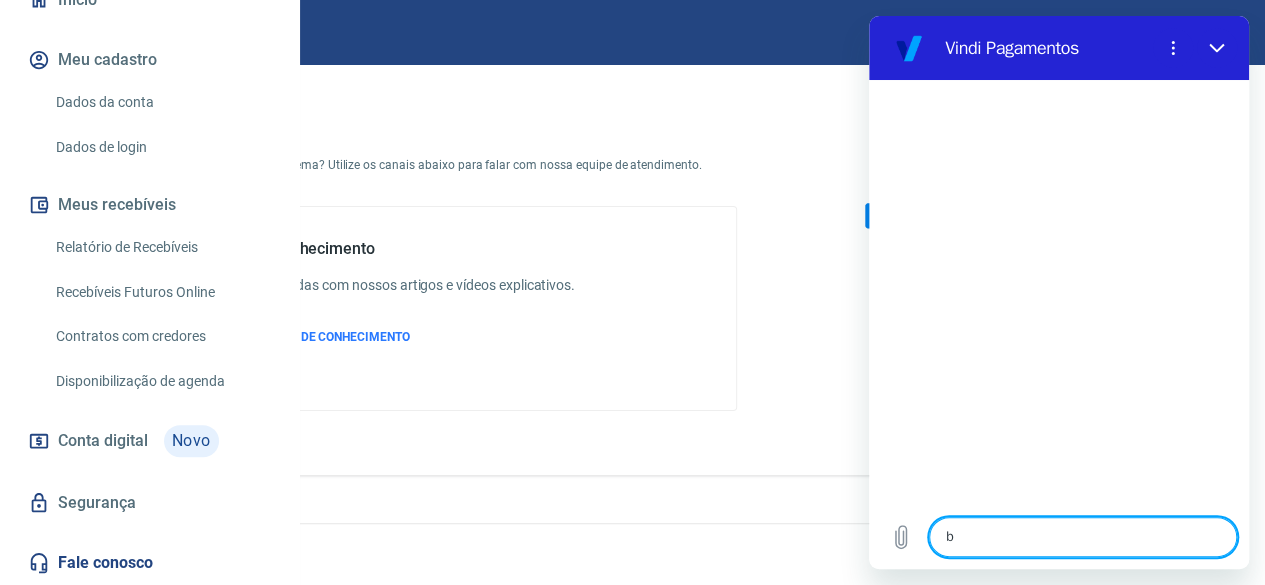 type on "bn" 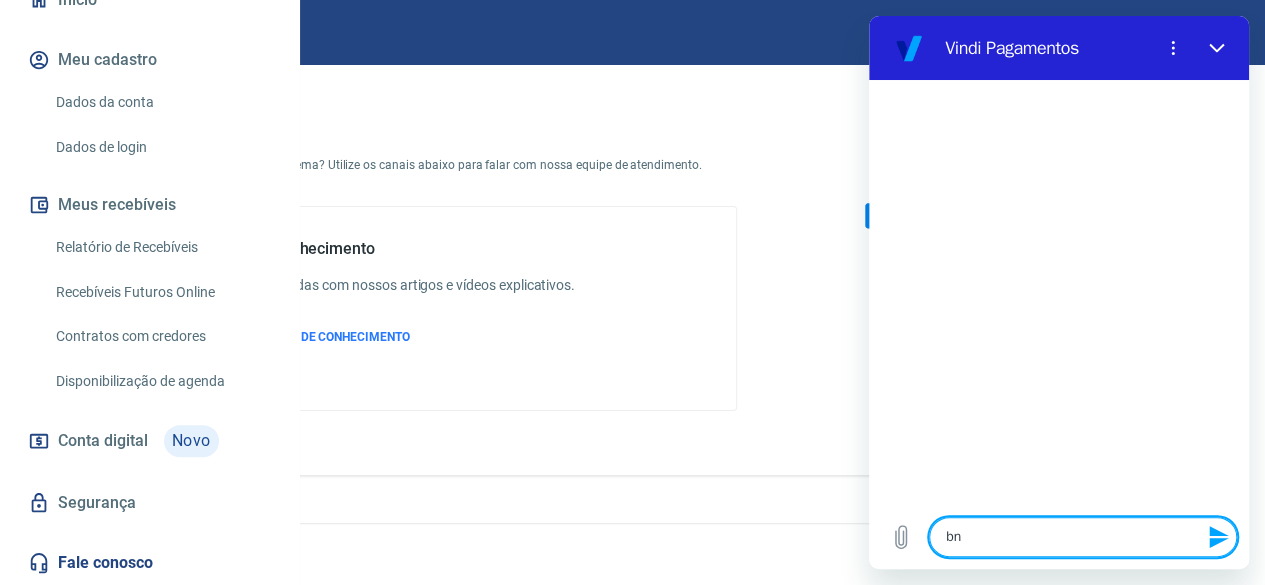 type on "b" 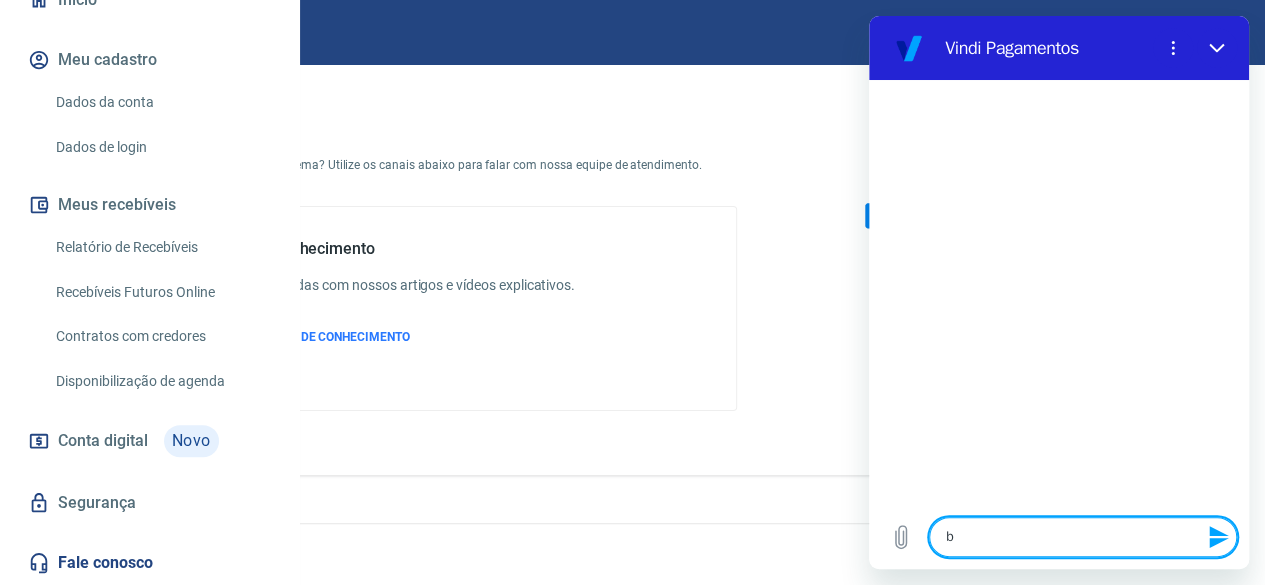 type on "bo" 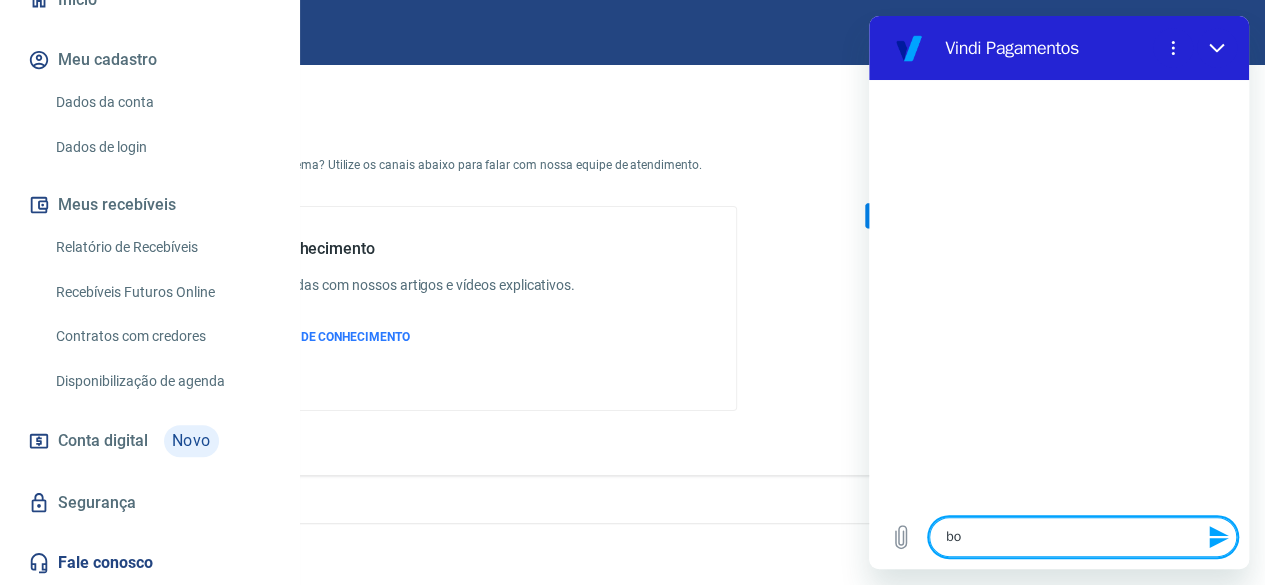 type on "bom" 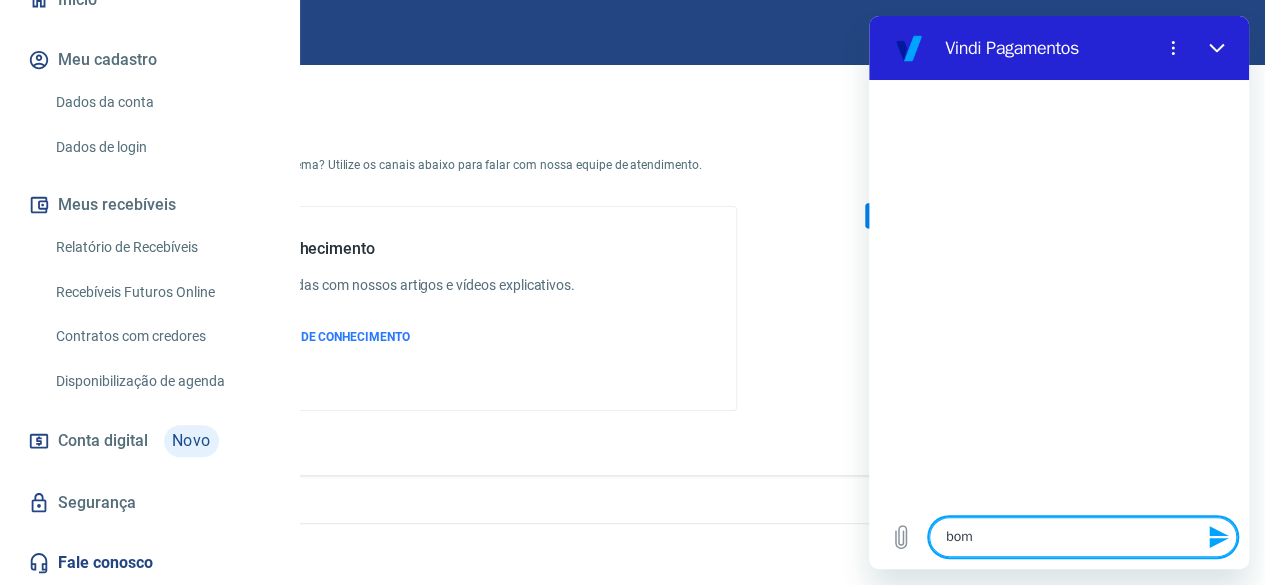 type on "bom" 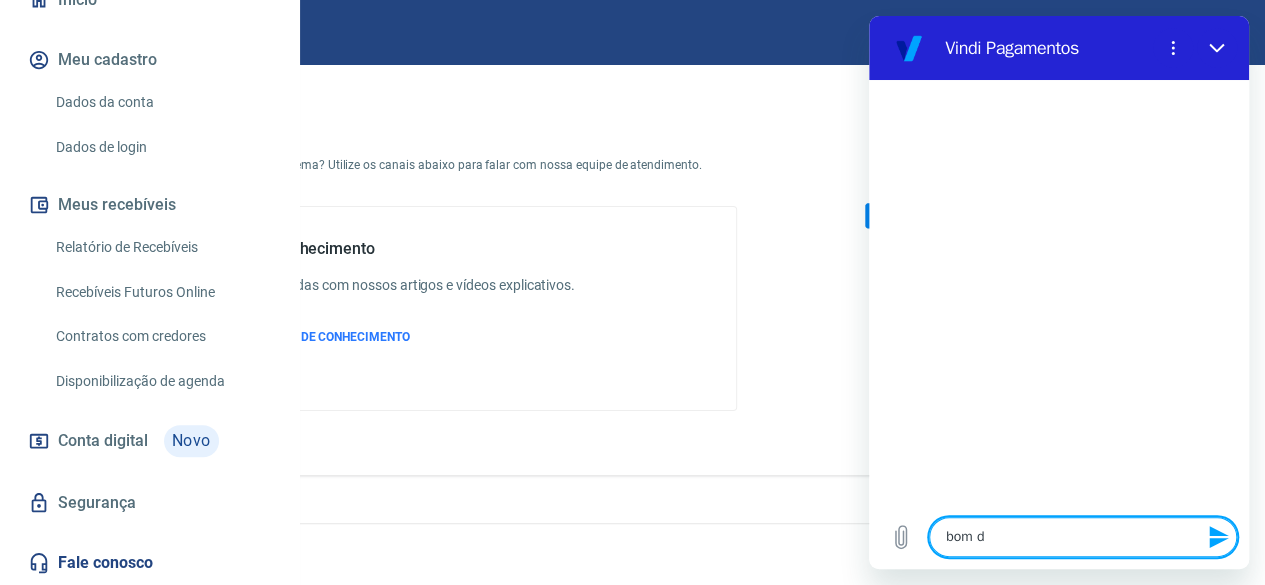 type on "bom di" 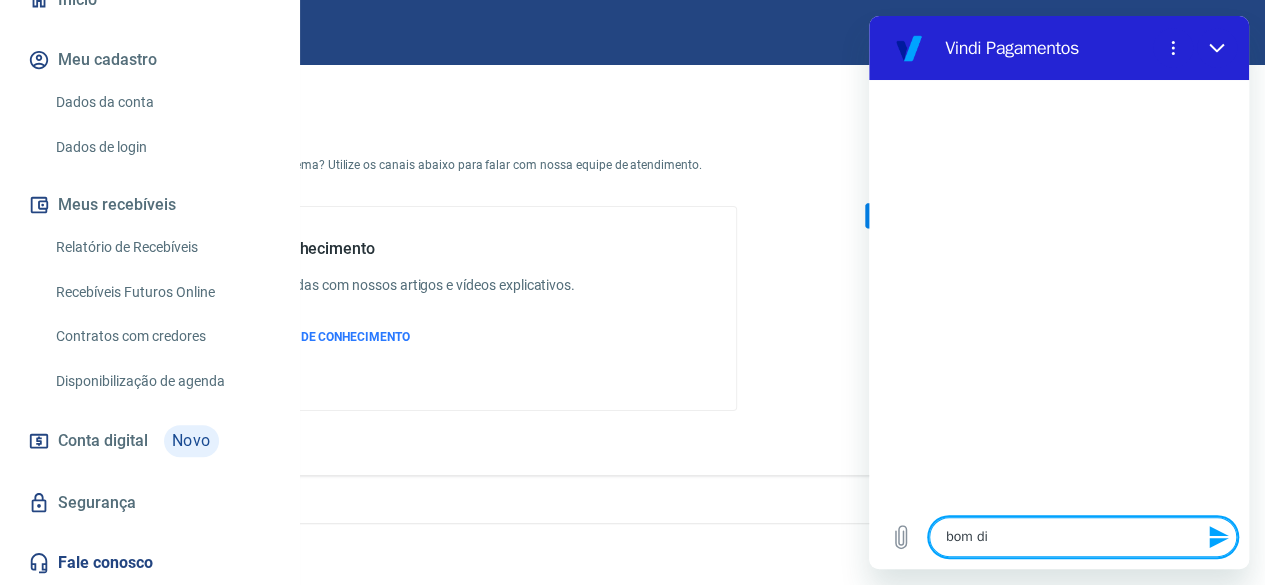type on "bom dia" 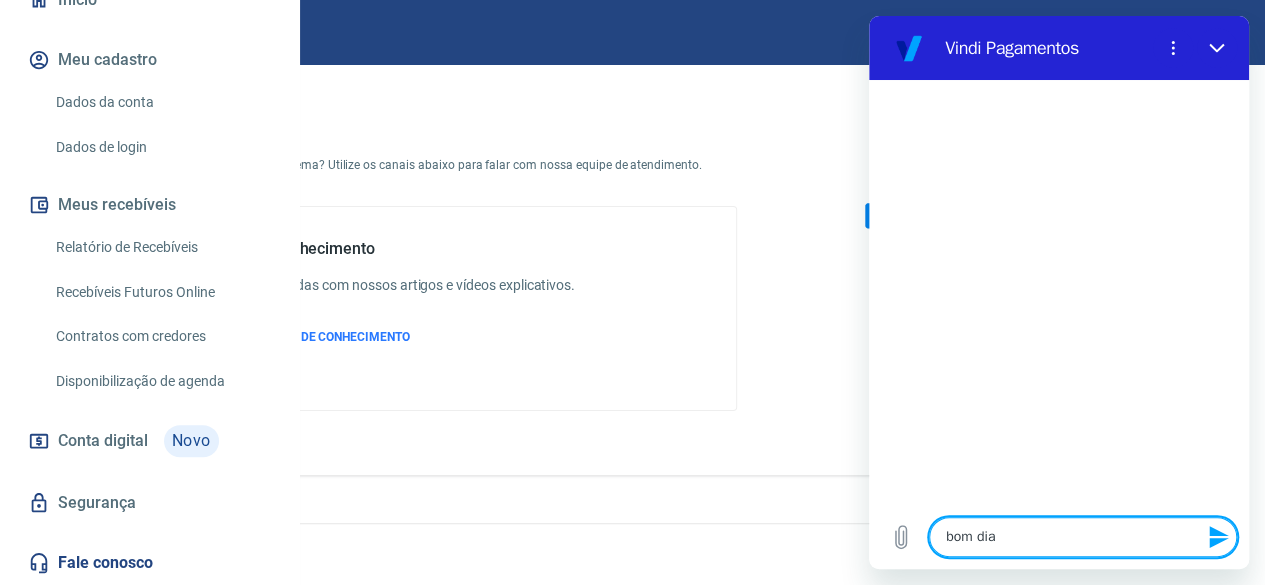 type 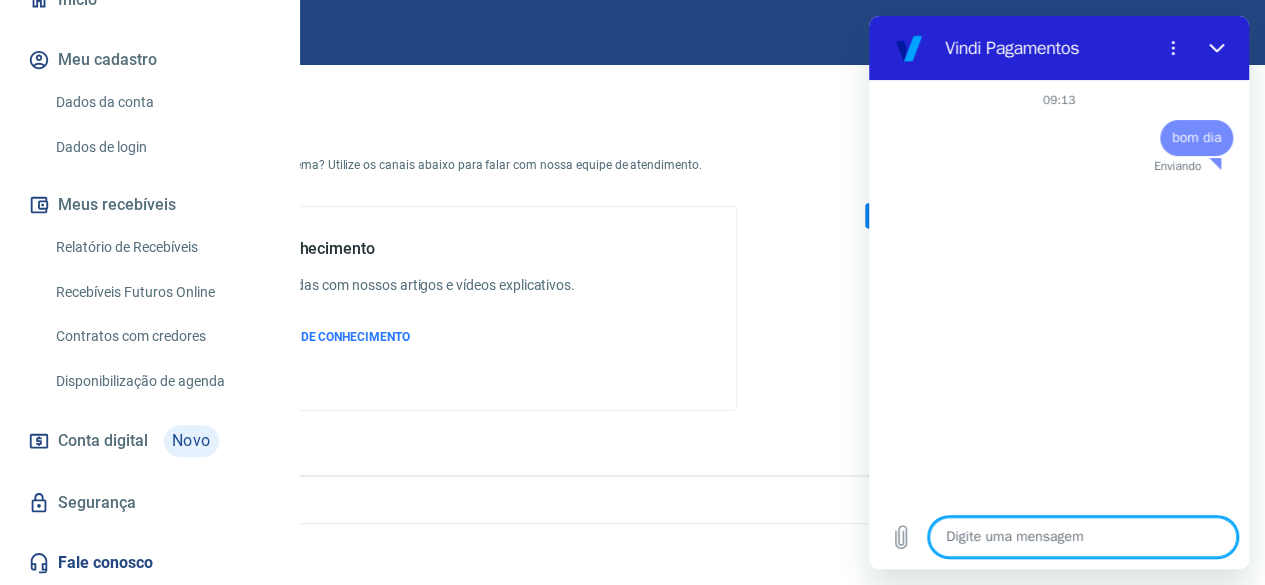 type on "x" 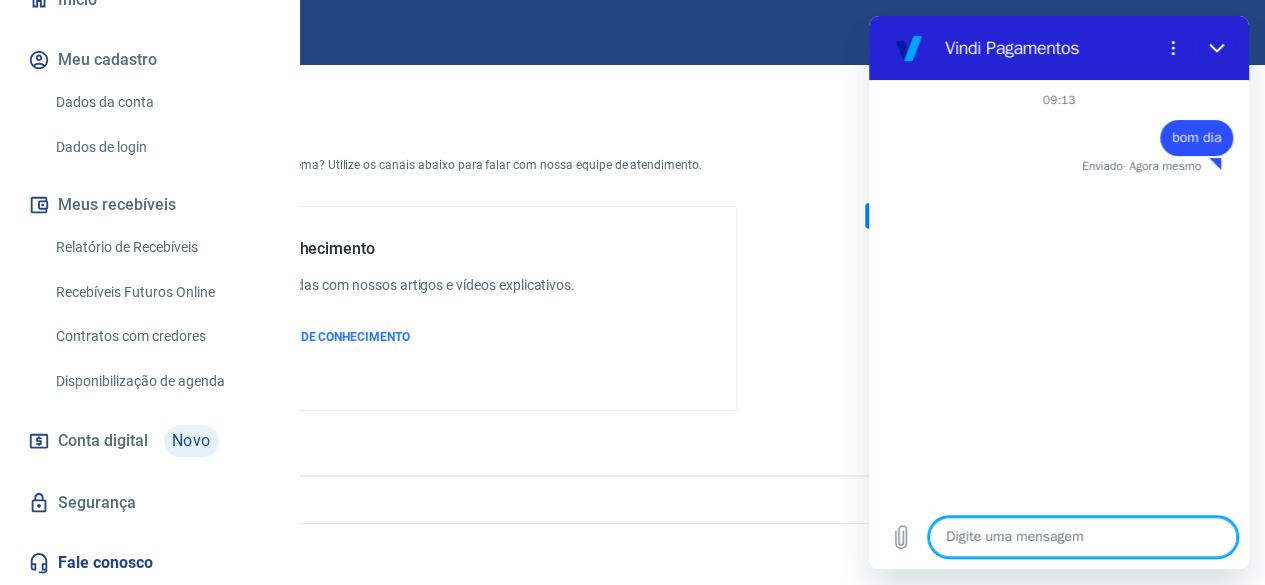 type on "c" 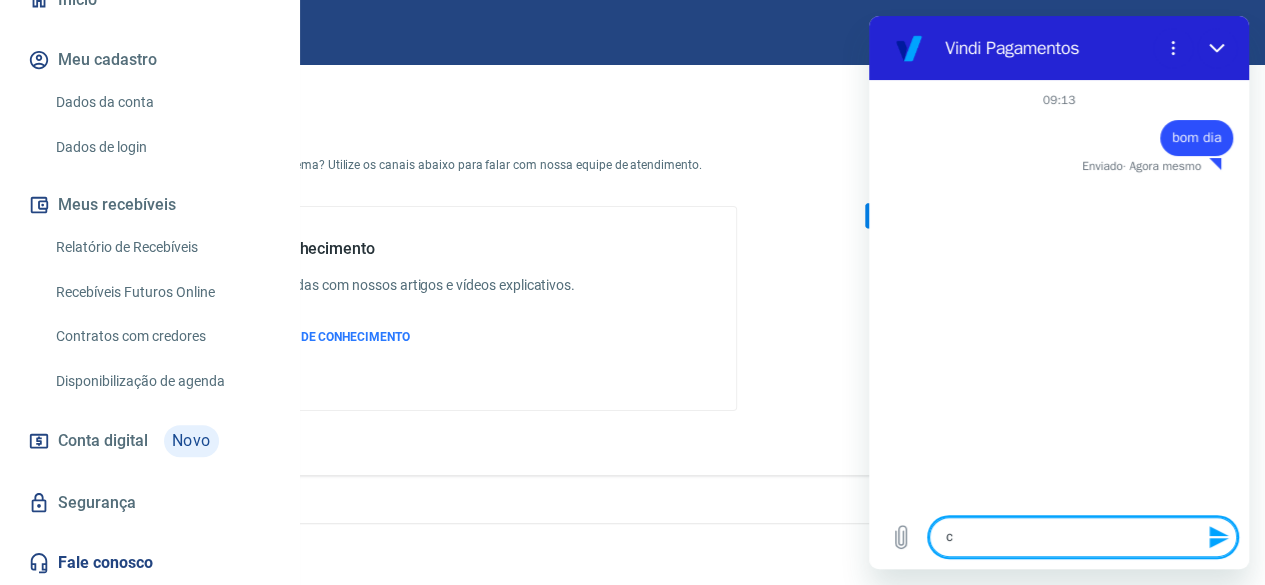 type on "co" 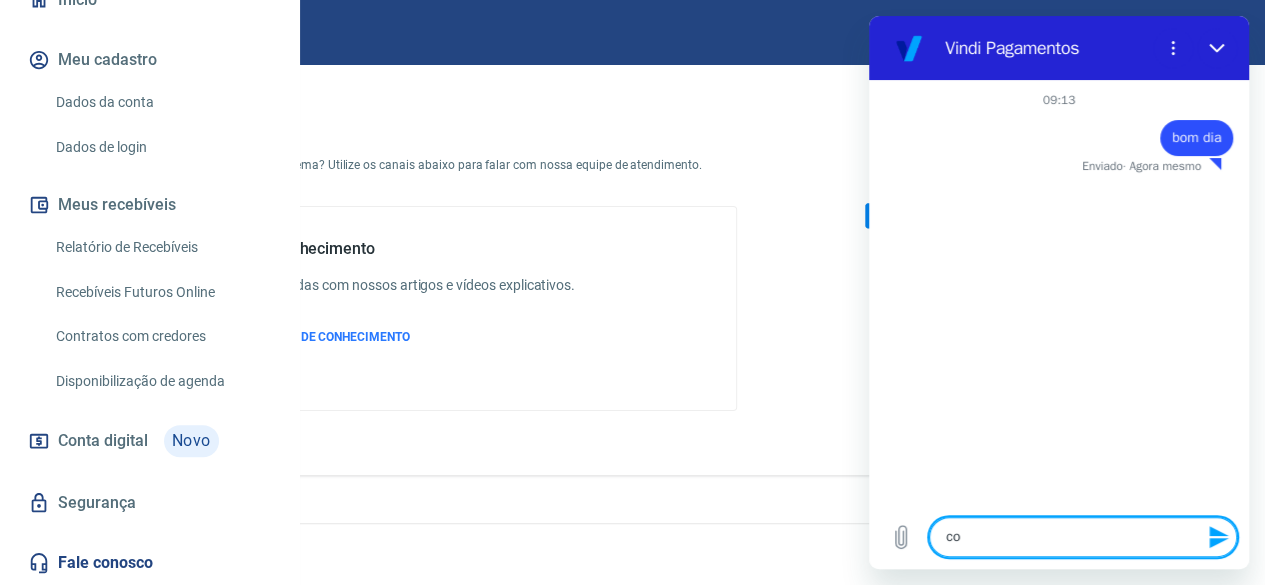 type on "com" 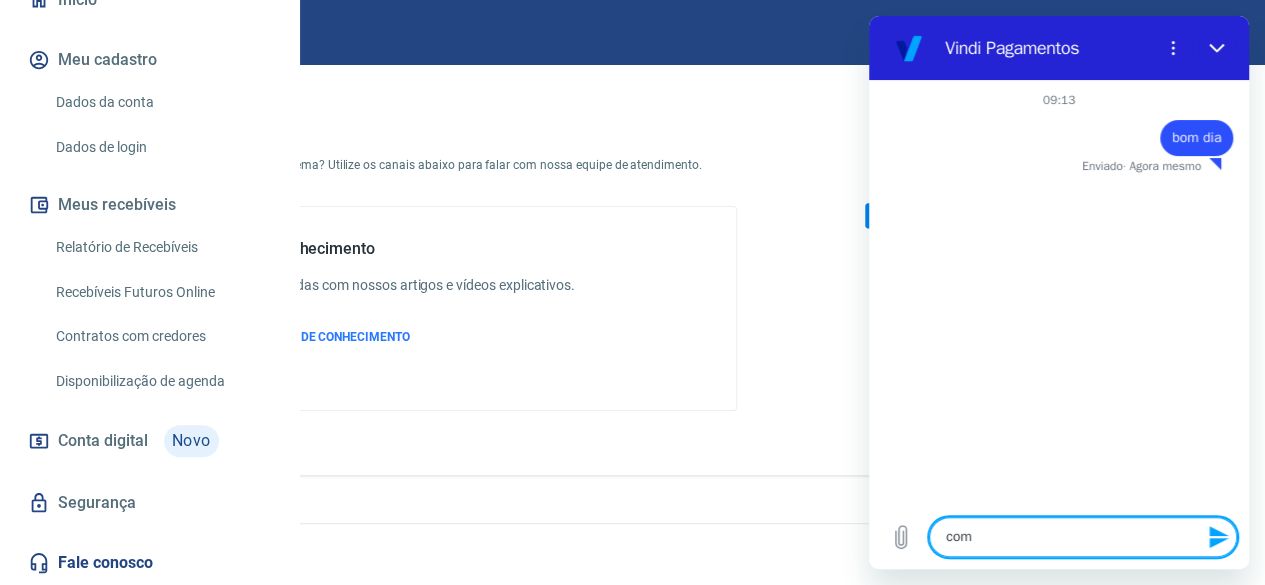 type on "como" 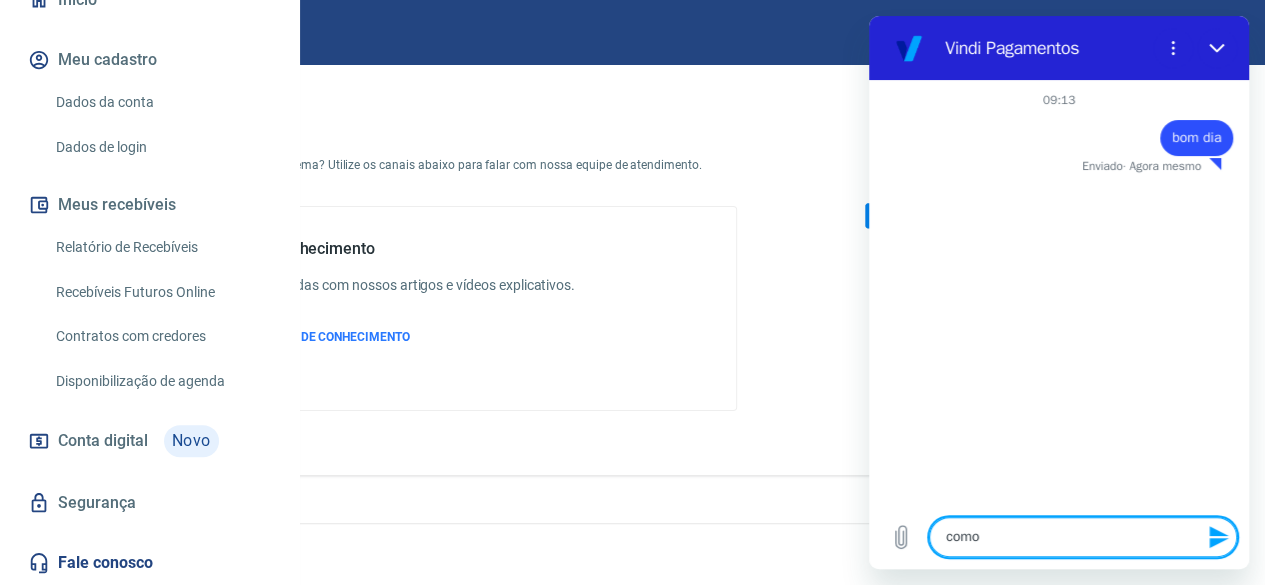 type on "como" 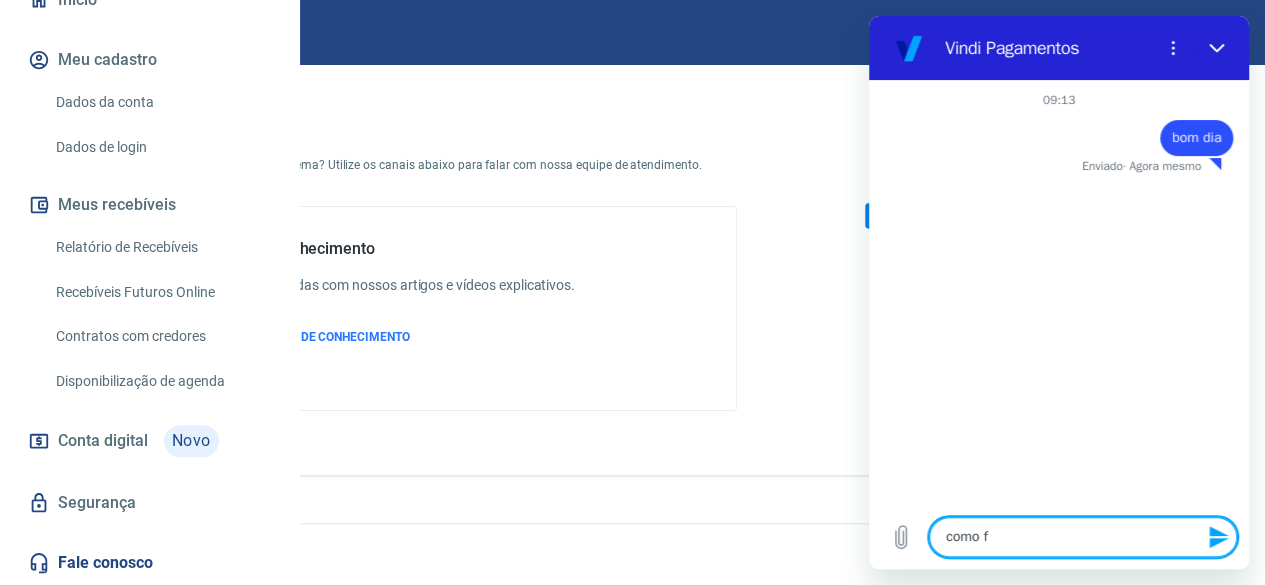 type on "como fa" 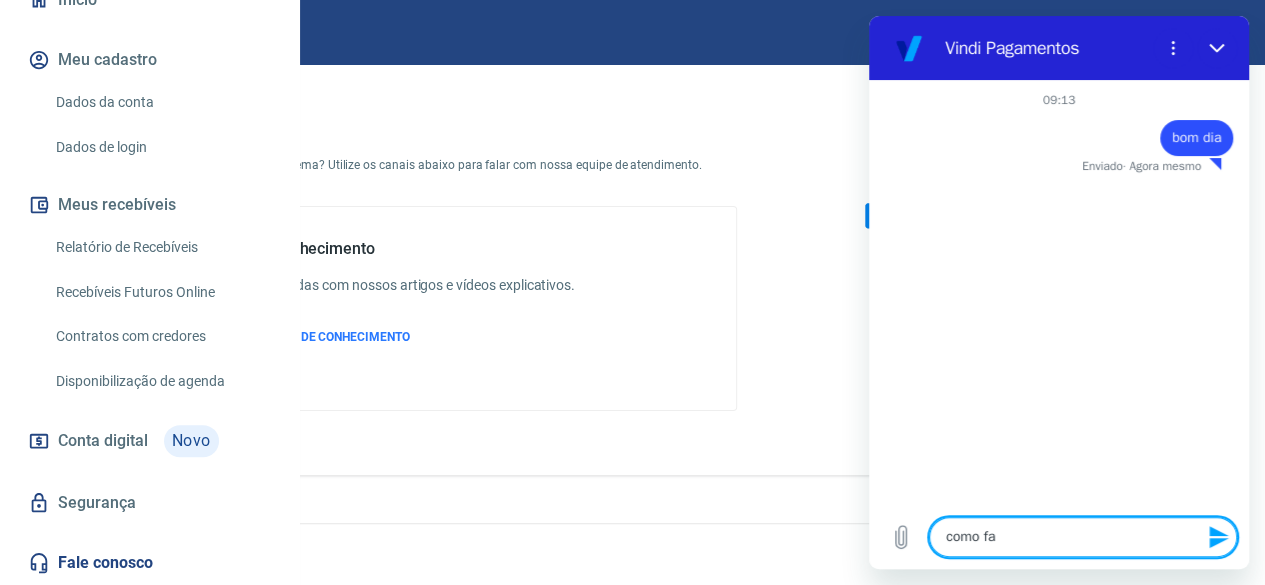 type on "como faç" 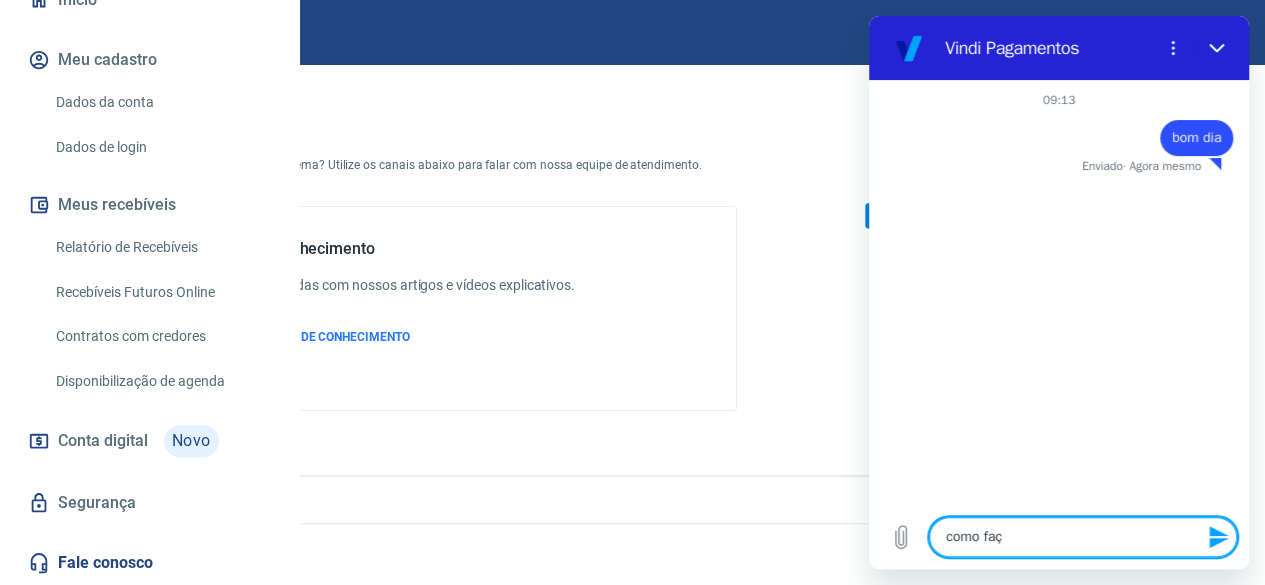 type on "como faço" 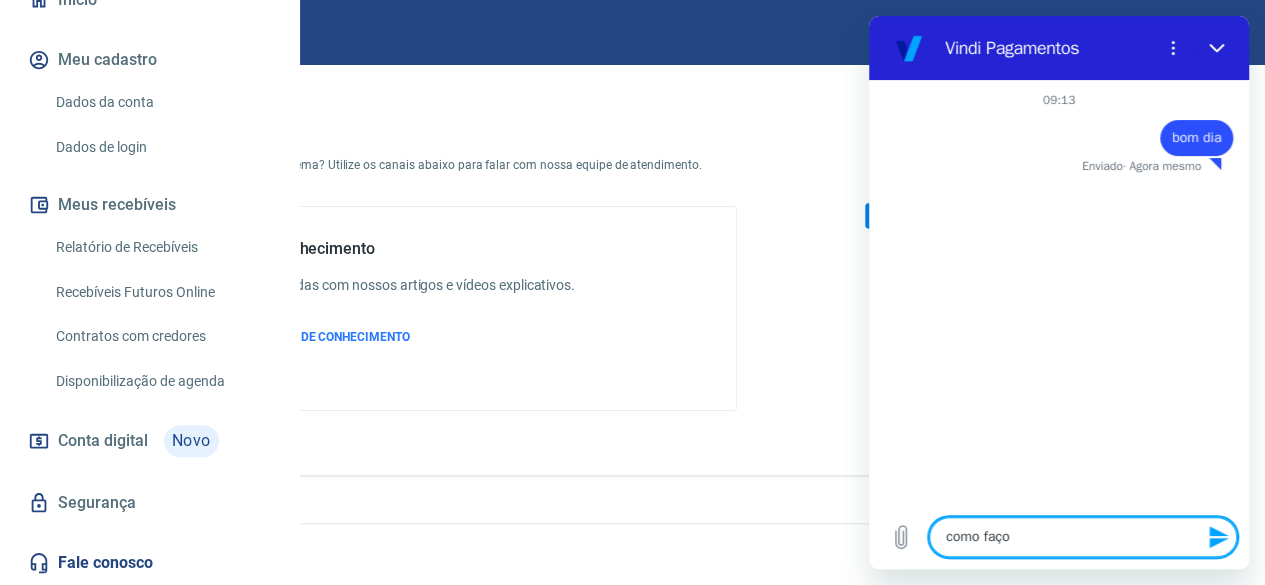 type on "como faço" 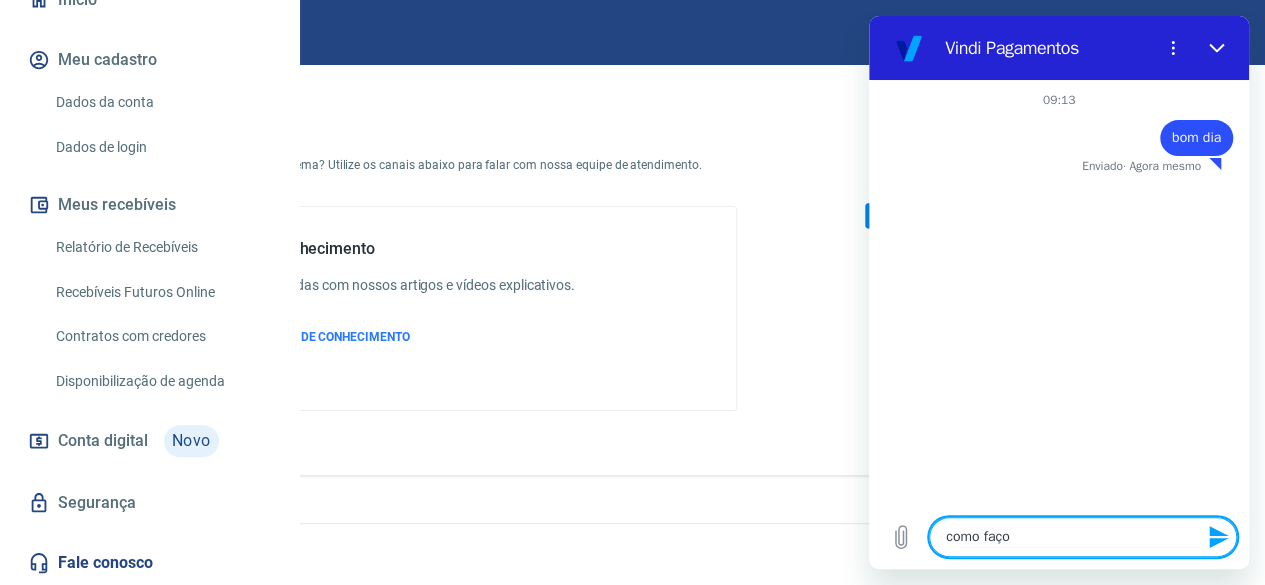 type on "como faço p" 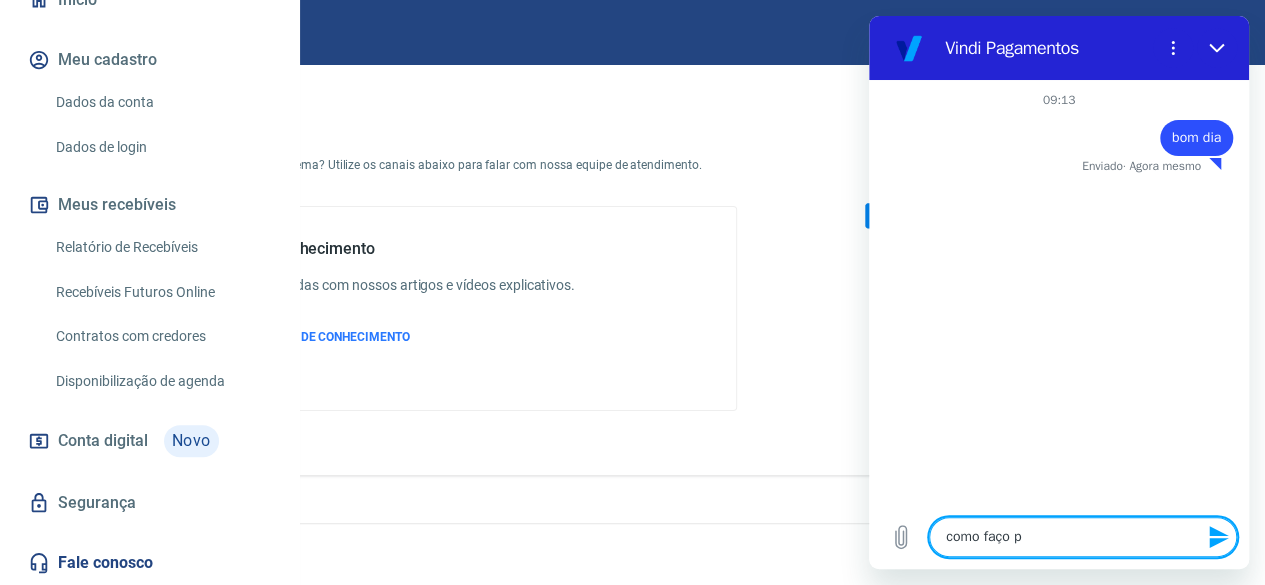 type on "como faço pa" 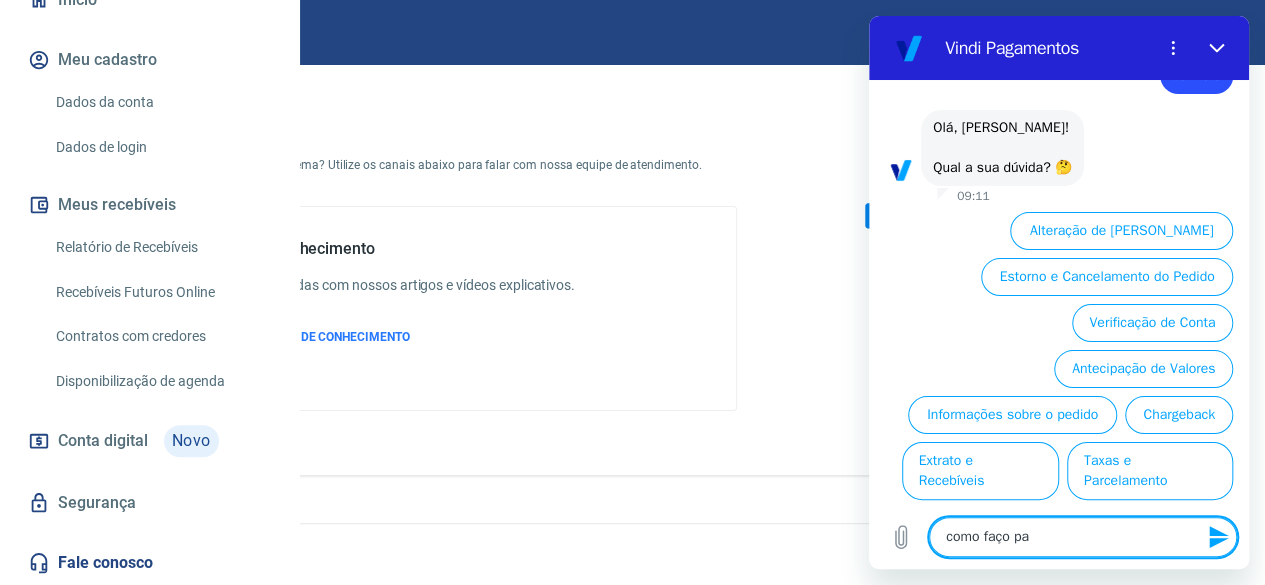 type on "como faço par" 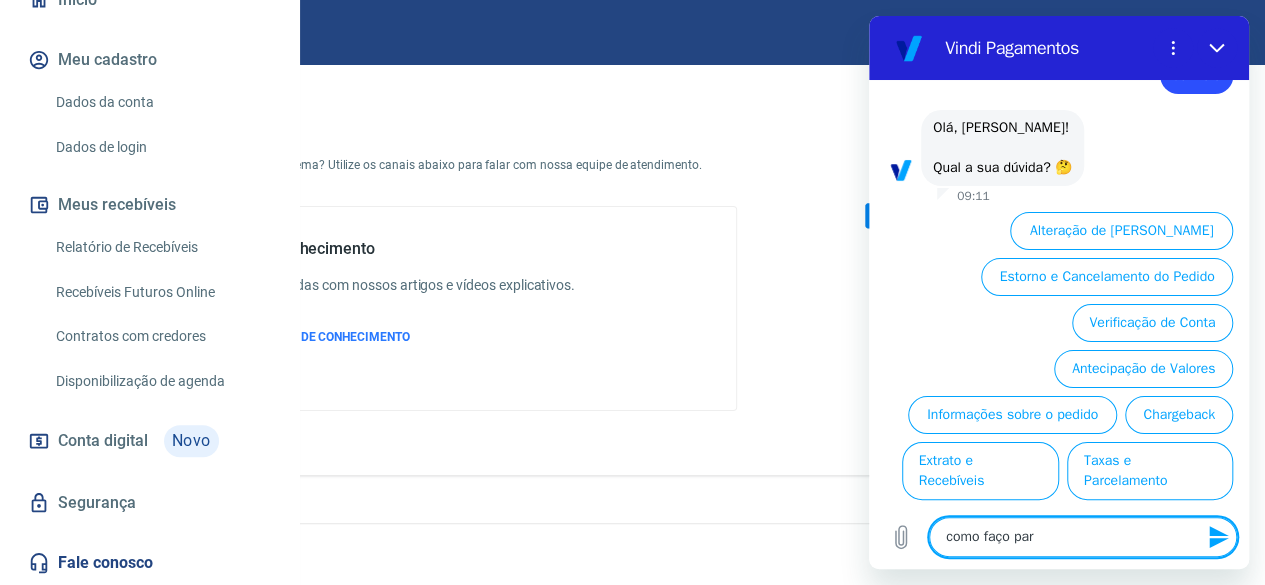 scroll, scrollTop: 81, scrollLeft: 0, axis: vertical 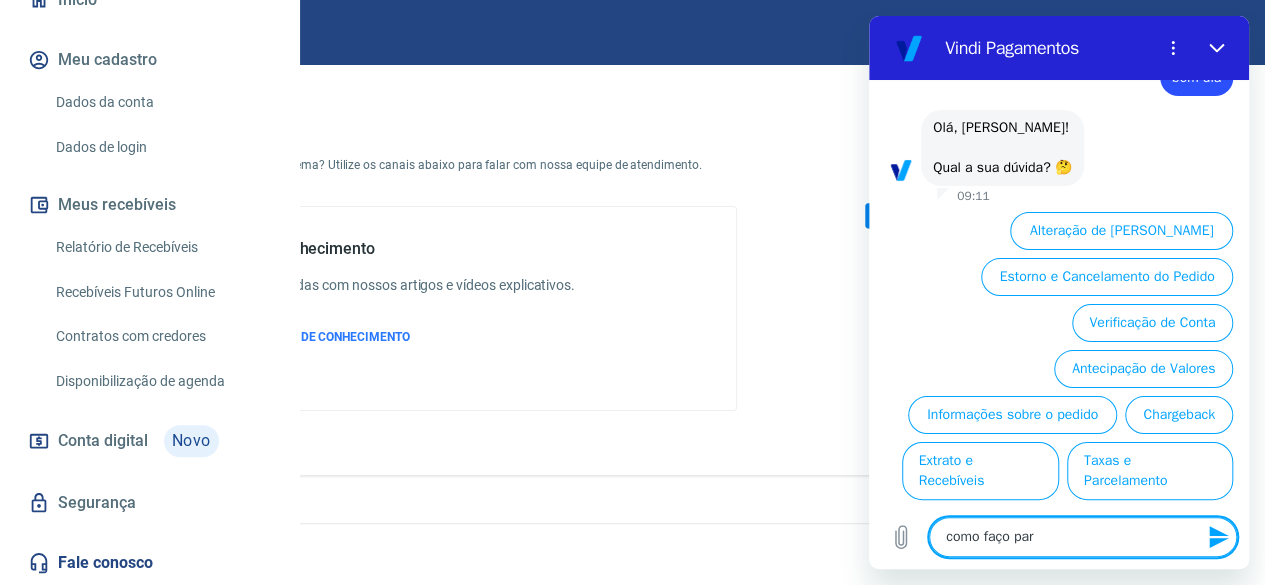 type on "como faço para" 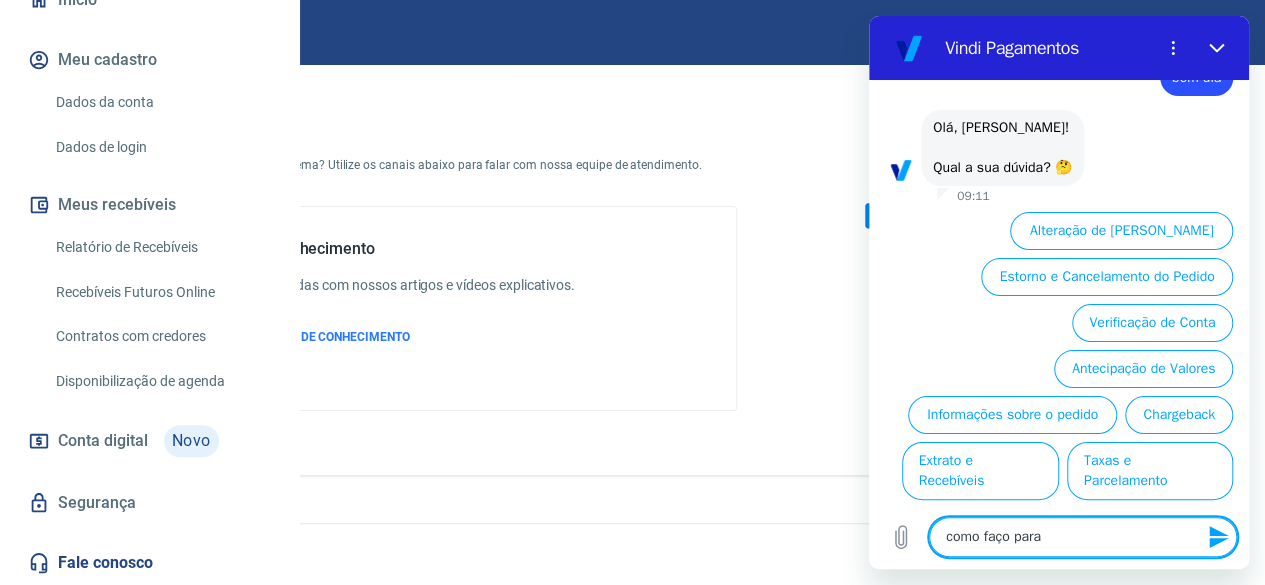 type on "como faço para" 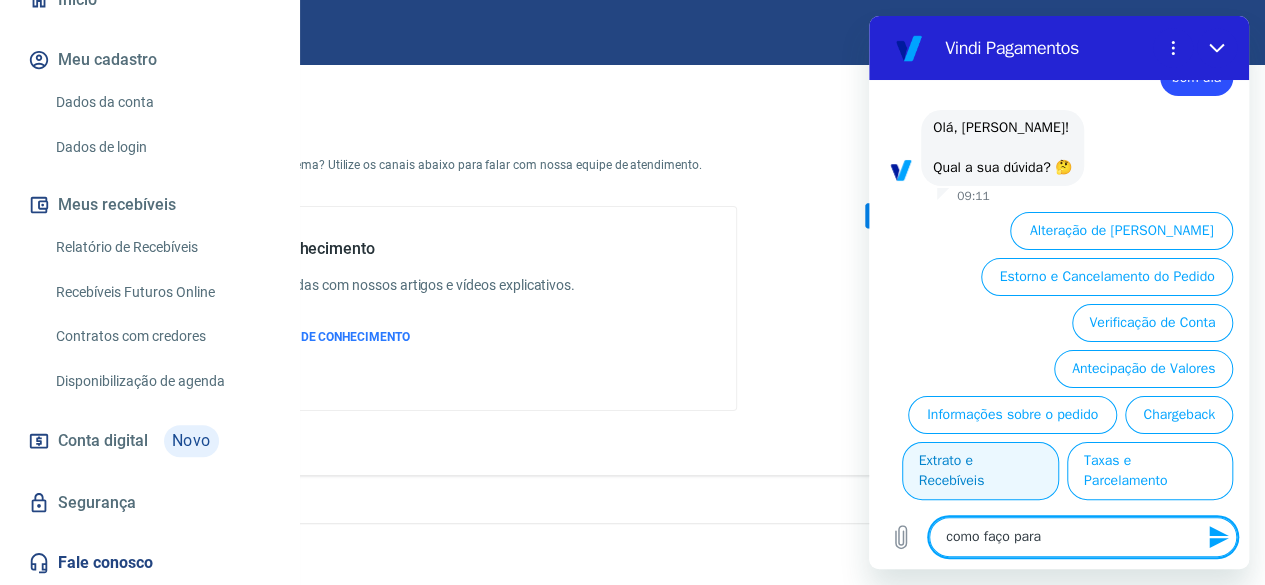 type on "como faço para" 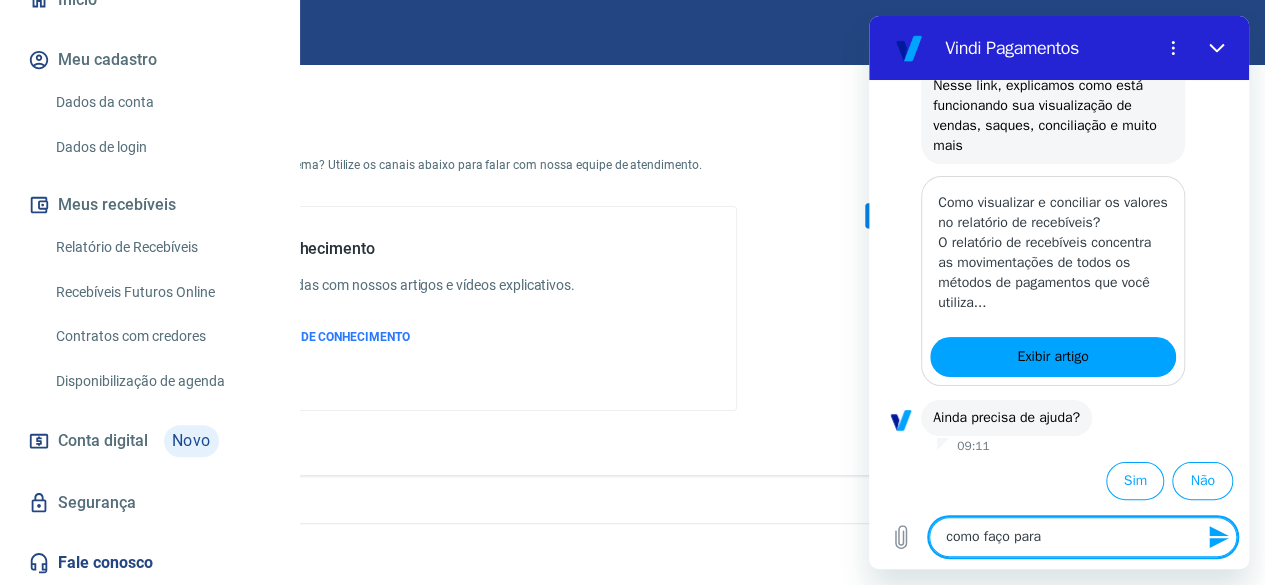 scroll, scrollTop: 354, scrollLeft: 0, axis: vertical 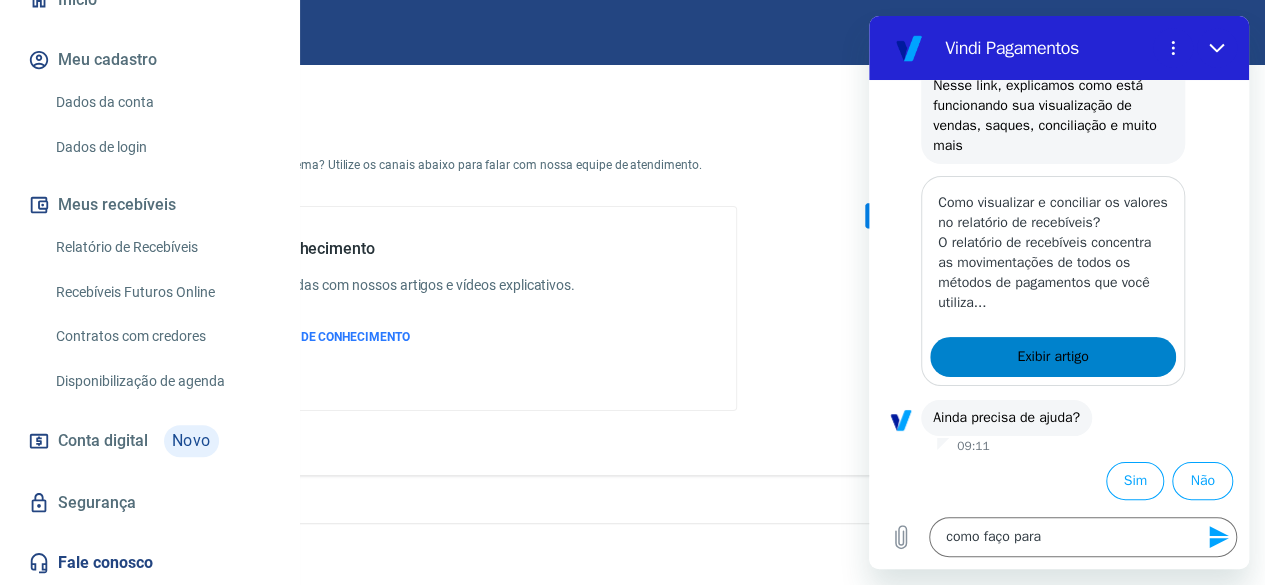 click on "Exibir artigo" at bounding box center (1052, 357) 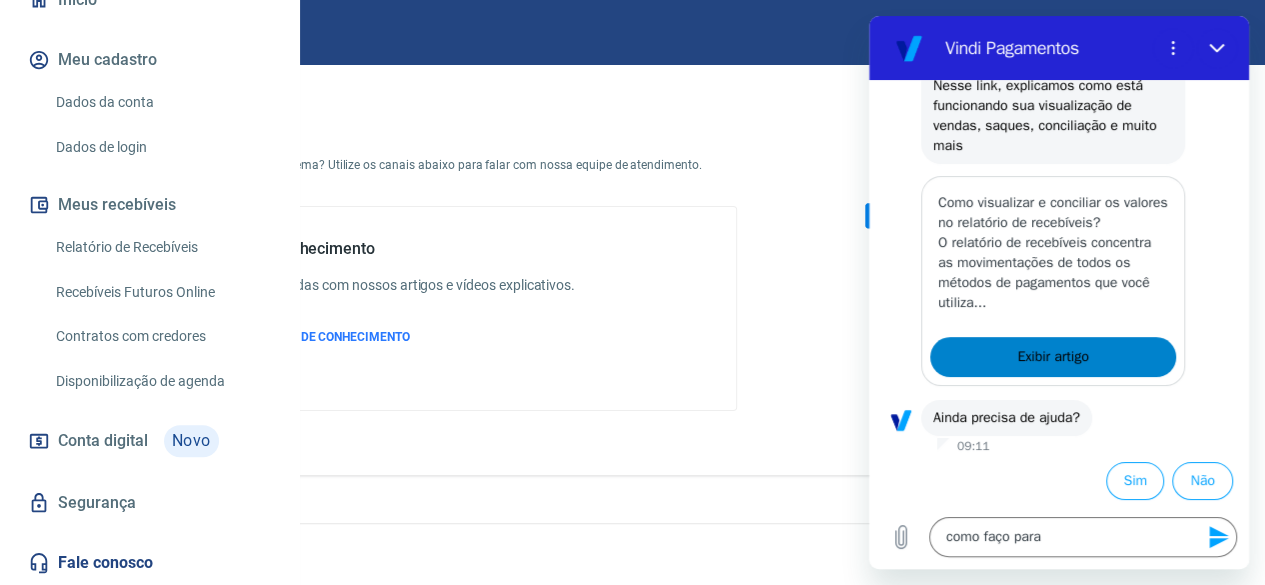 type on "x" 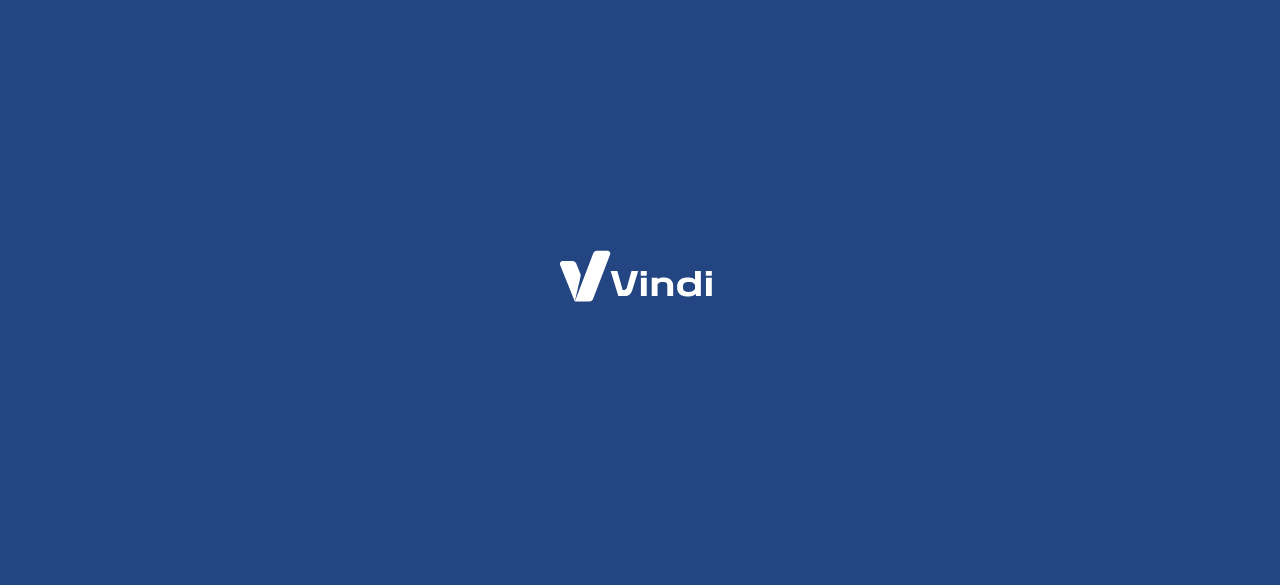 scroll, scrollTop: 0, scrollLeft: 0, axis: both 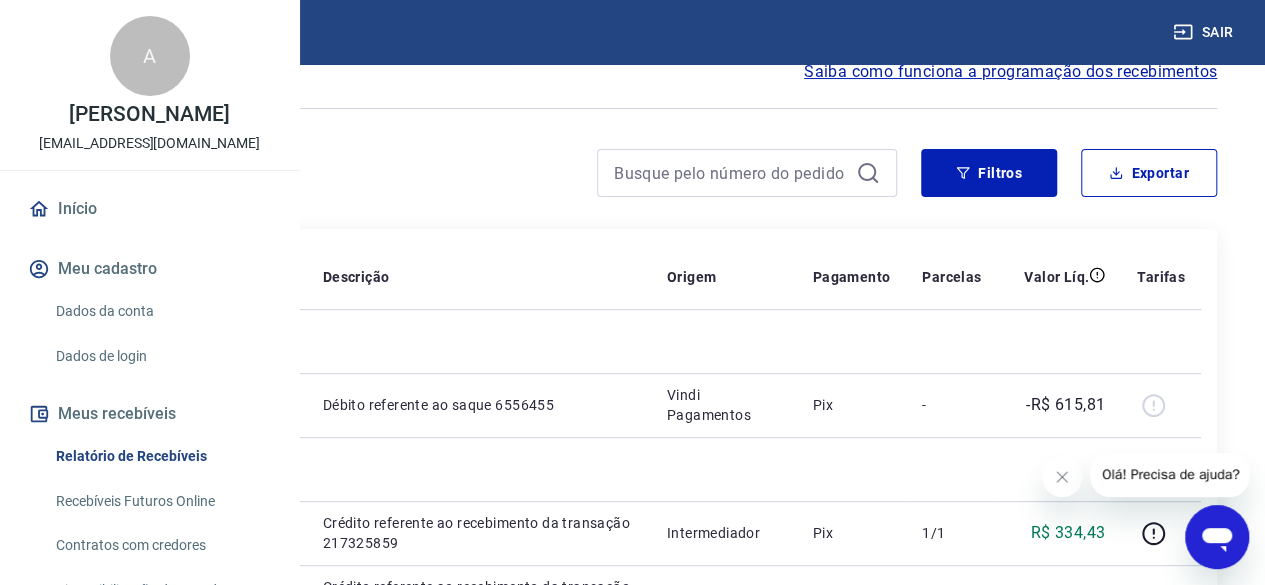 click 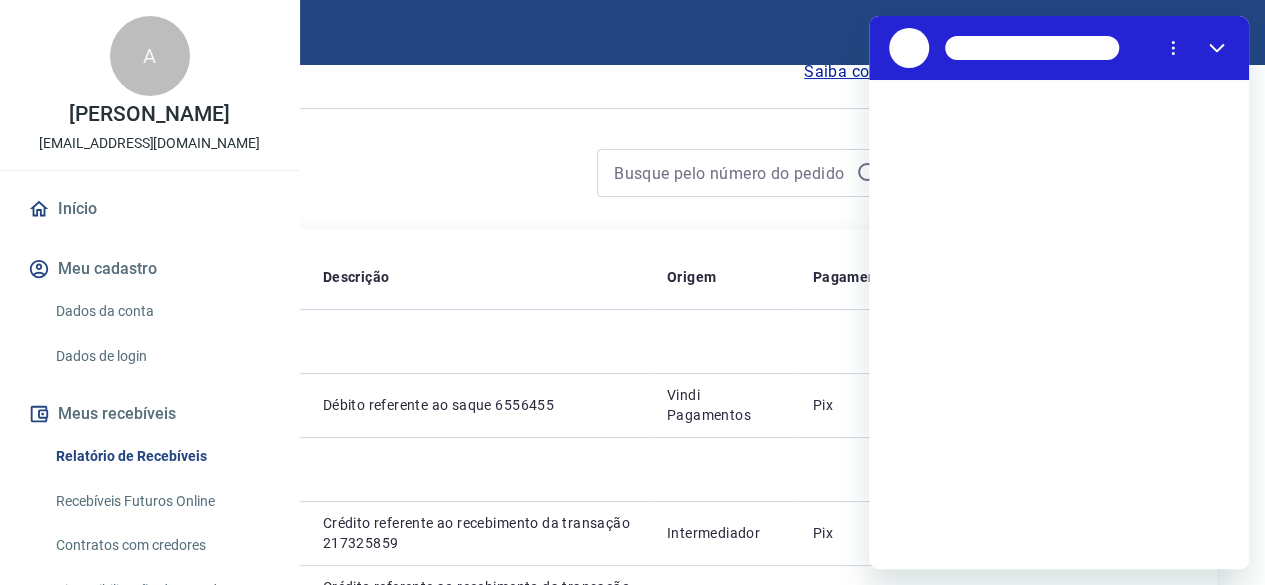scroll, scrollTop: 0, scrollLeft: 0, axis: both 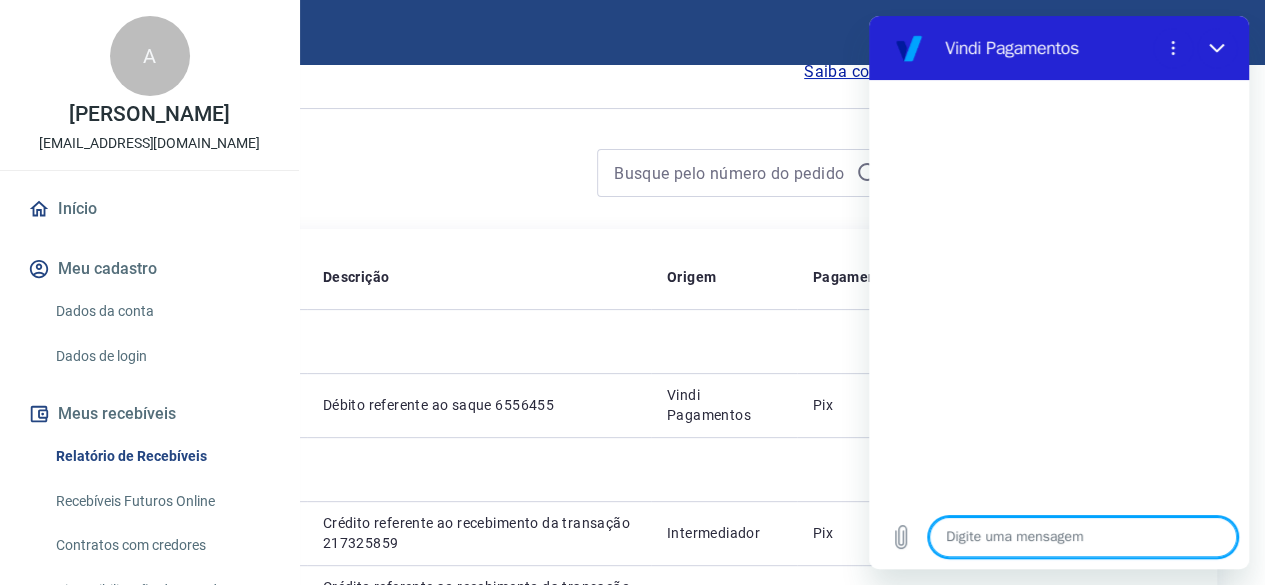 click at bounding box center [1083, 537] 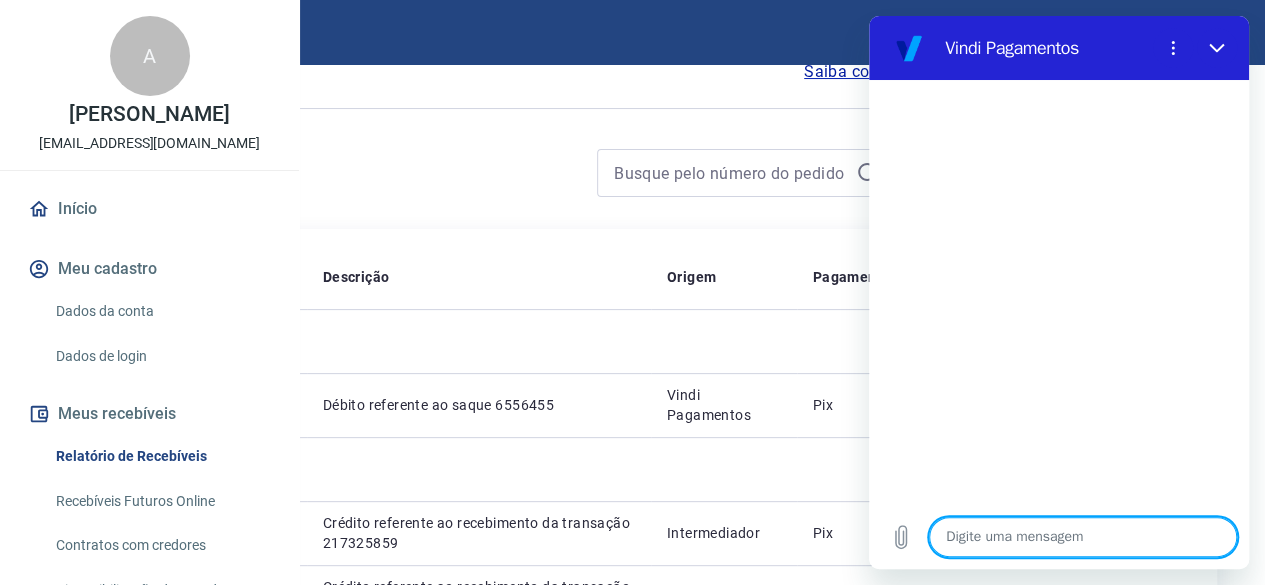 type on "b" 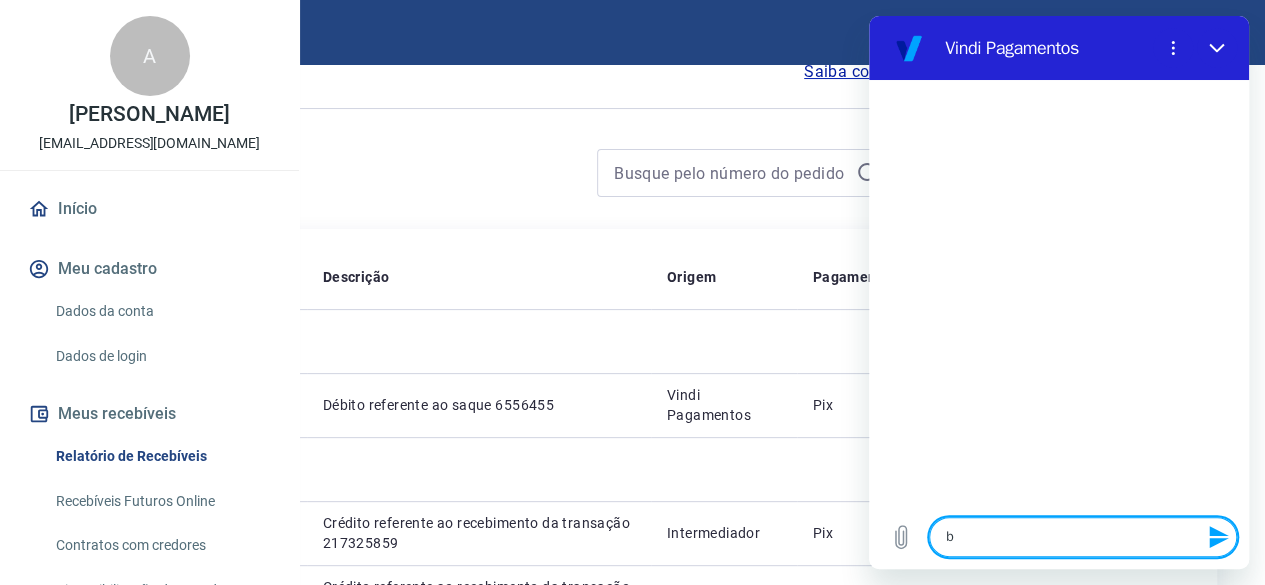 type on "bo" 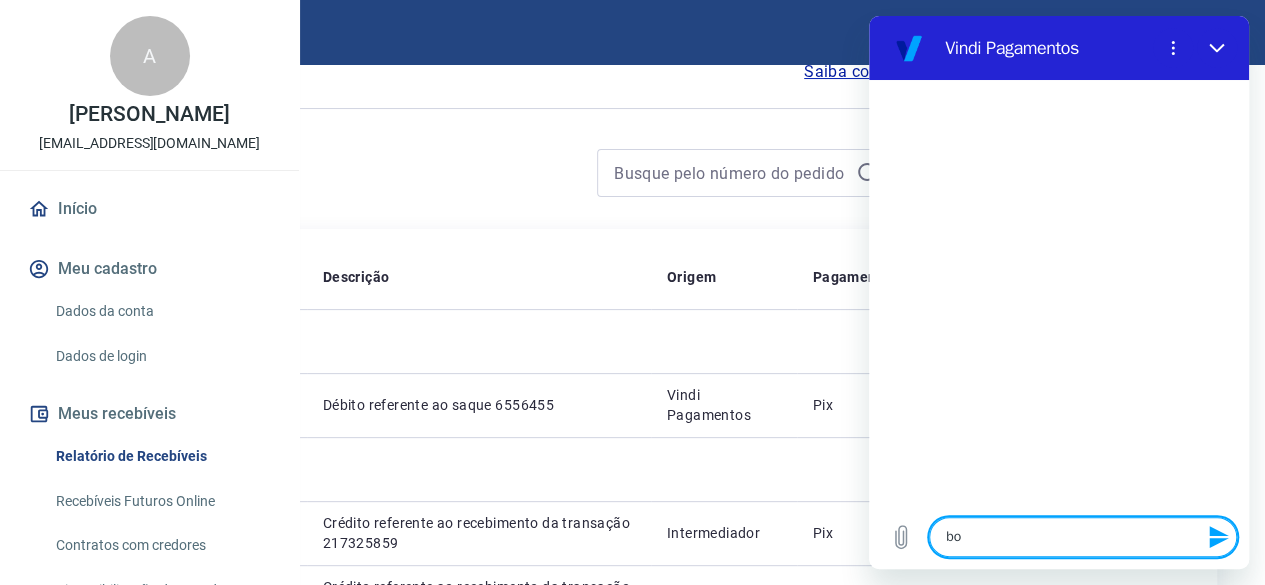 type on "bom" 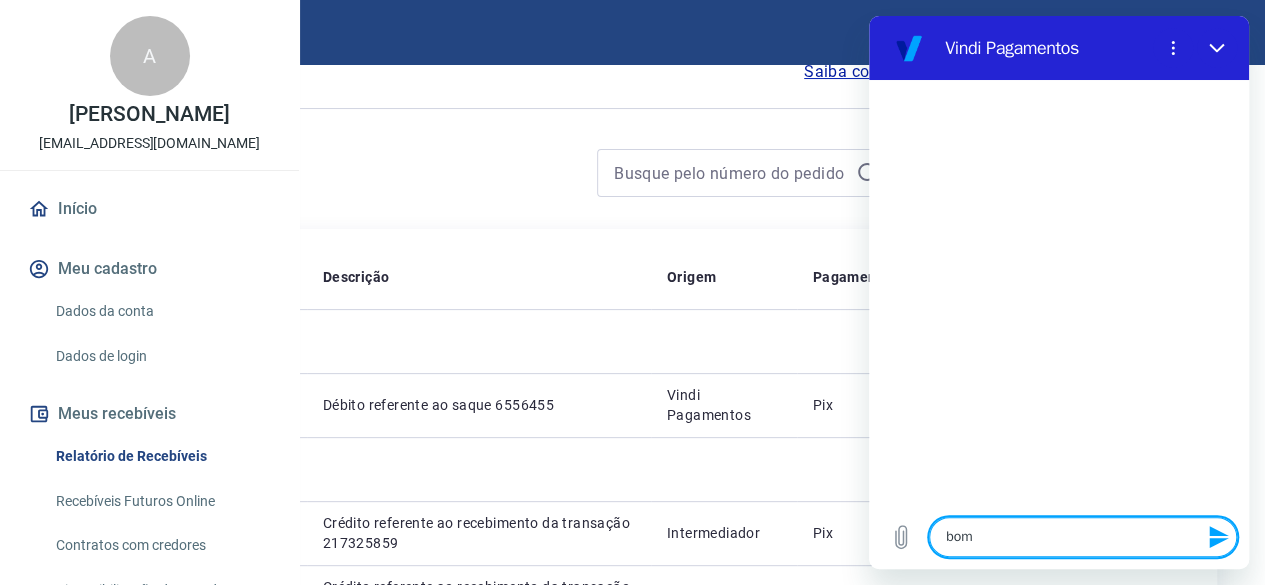 type on "bom" 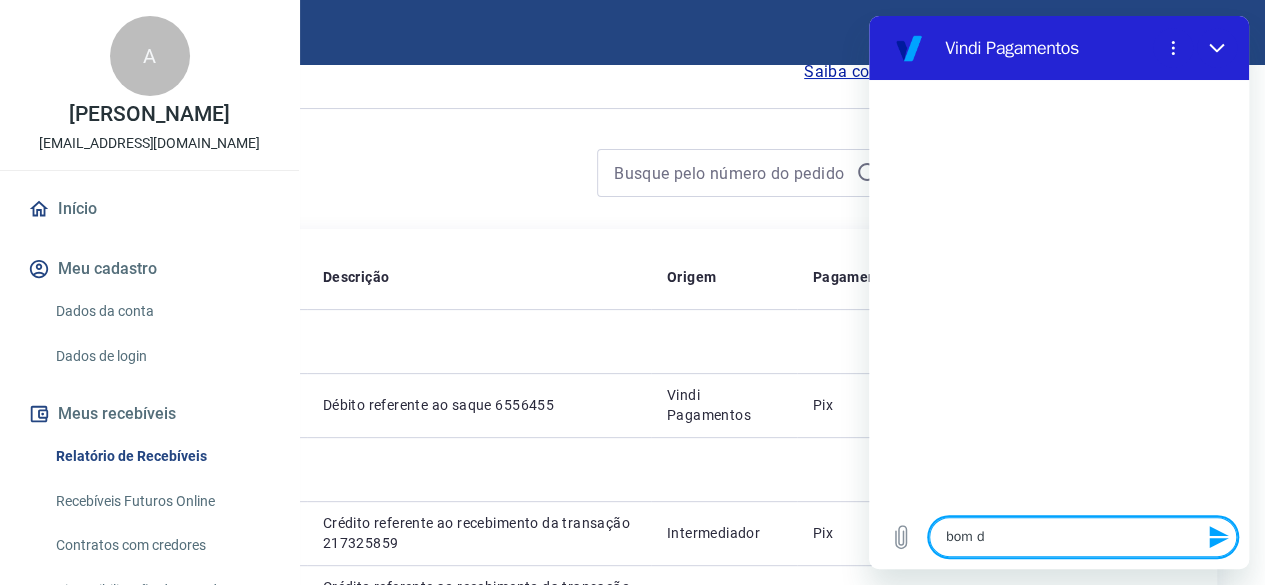 type on "bom di" 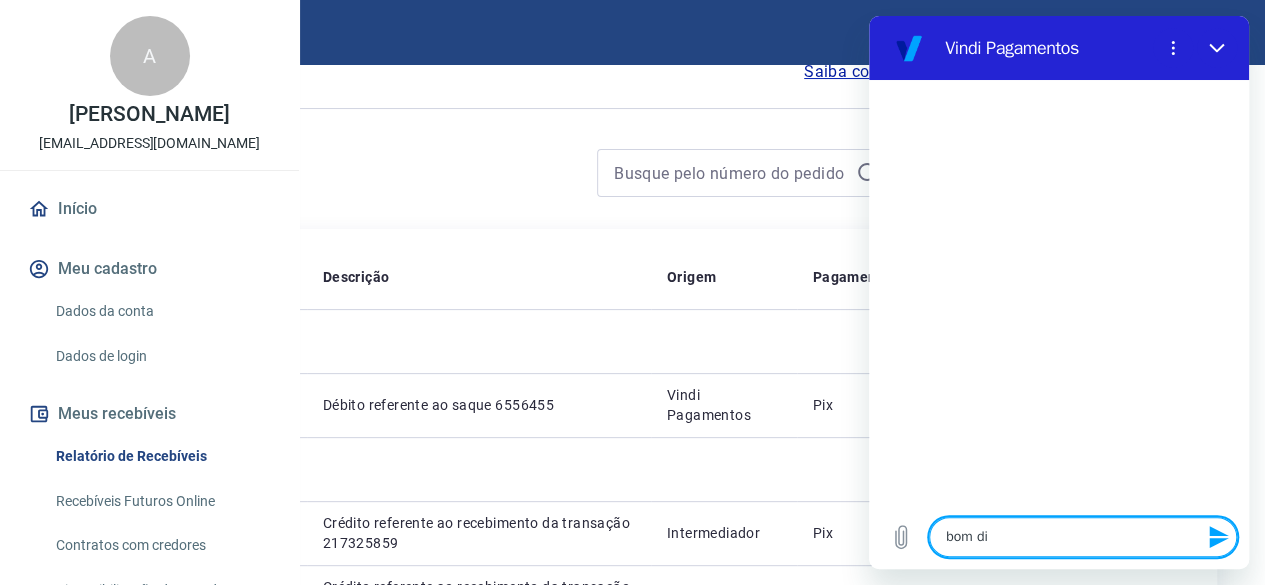 type on "bom dia" 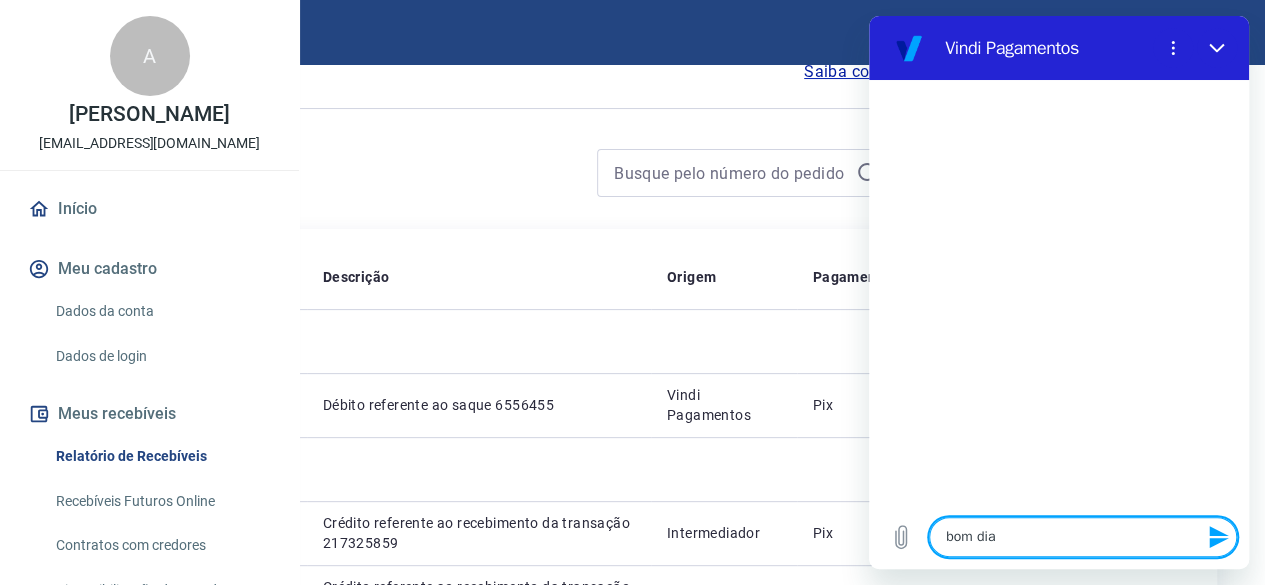type 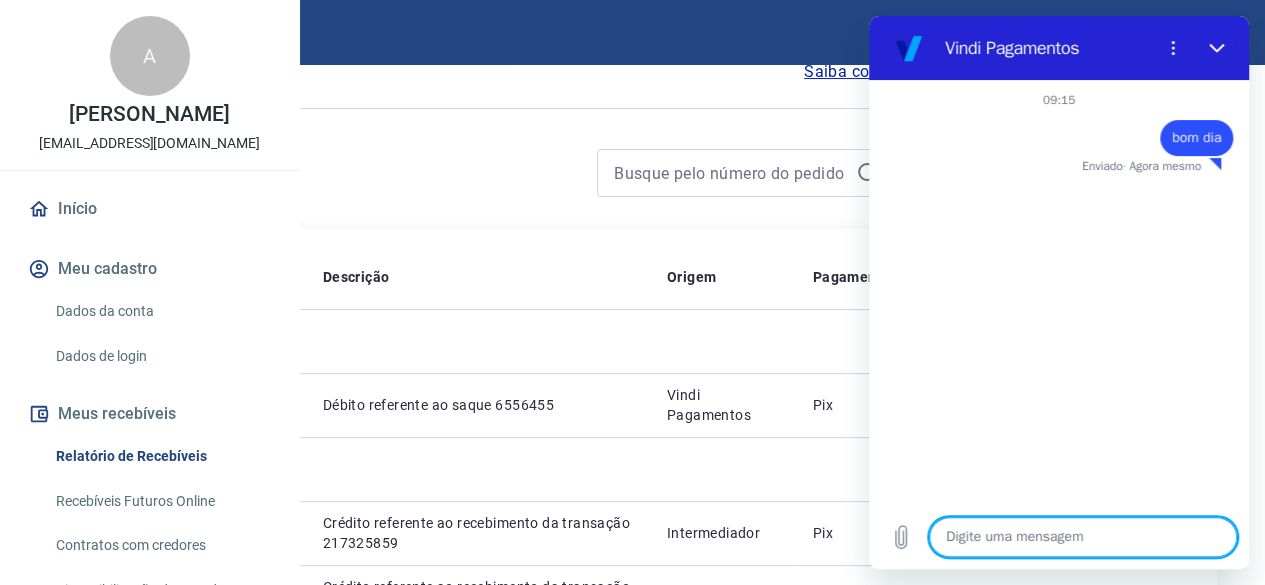 click on "09:15  diz:  bom dia Enviado  · Agora mesmo" at bounding box center [1059, 292] 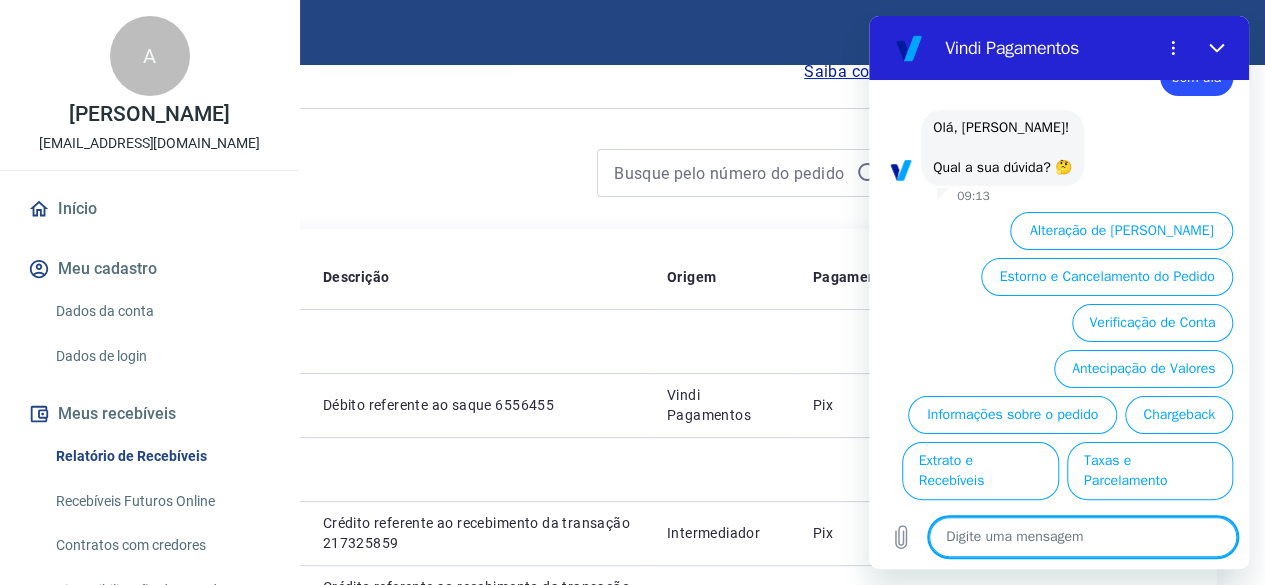 scroll, scrollTop: 81, scrollLeft: 0, axis: vertical 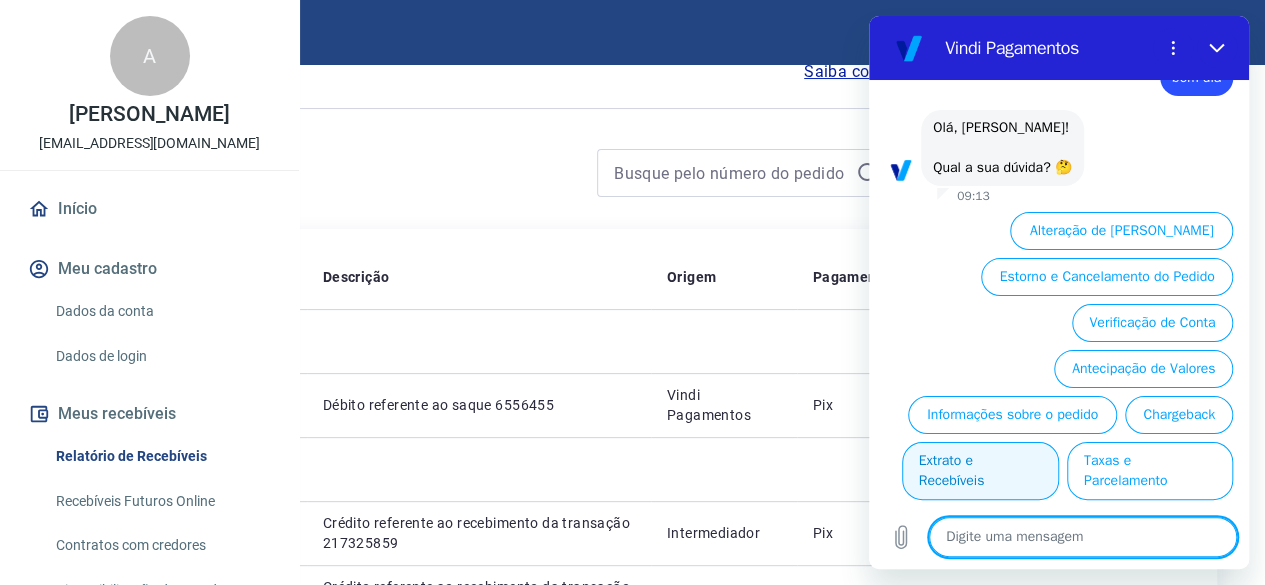 click on "Extrato e Recebíveis" at bounding box center [980, 471] 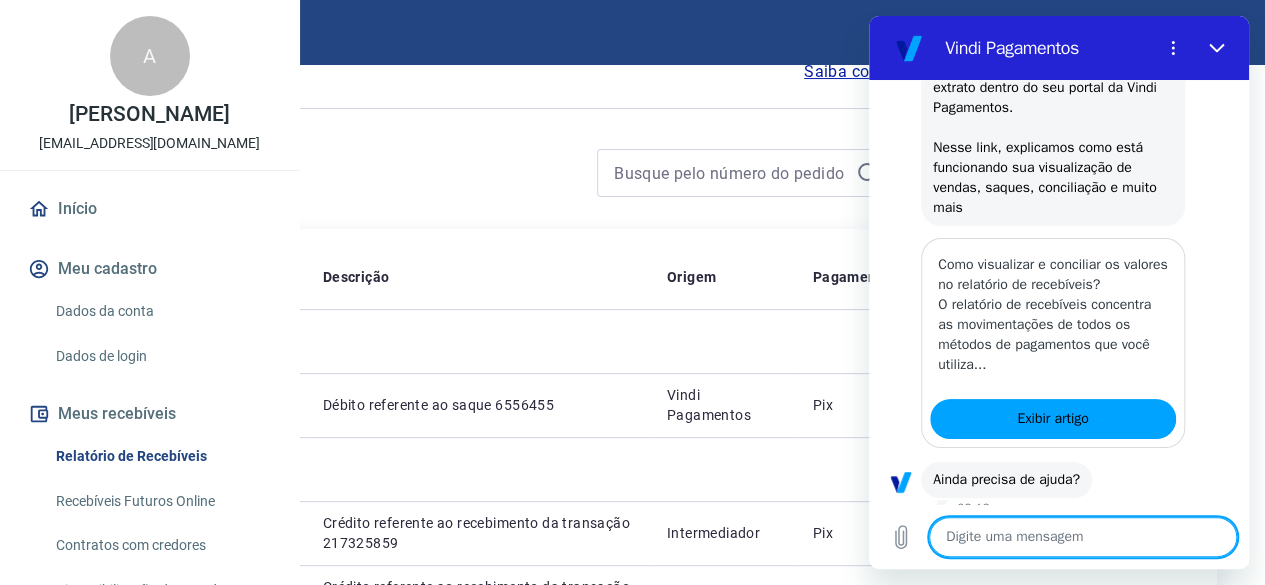 scroll, scrollTop: 354, scrollLeft: 0, axis: vertical 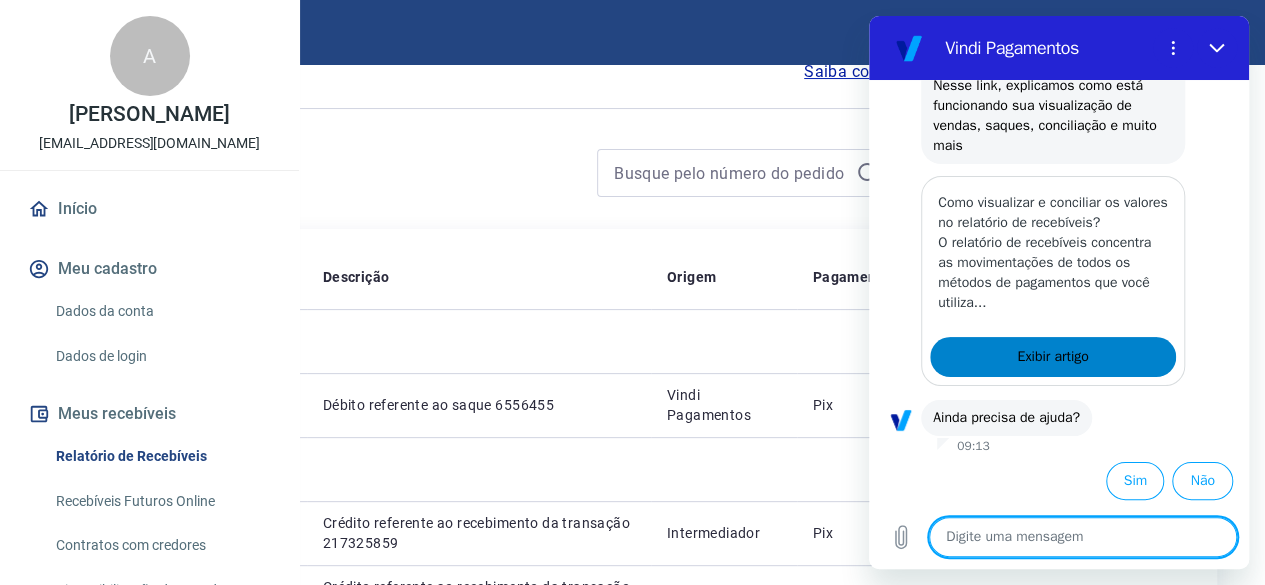click on "Exibir artigo" at bounding box center (1052, 357) 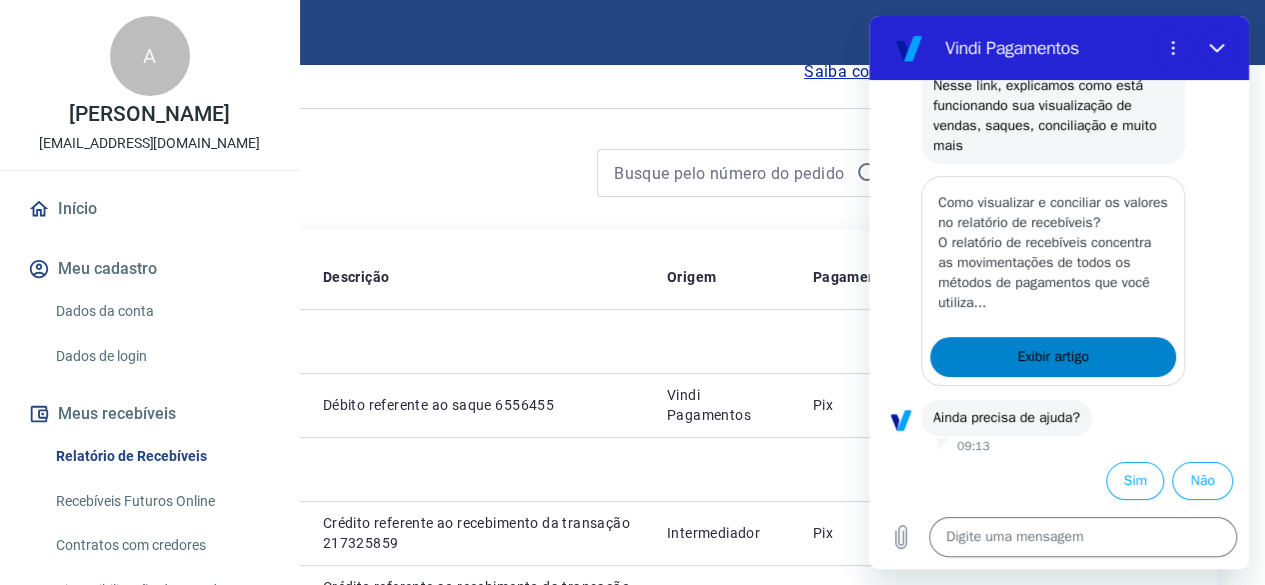 type on "x" 